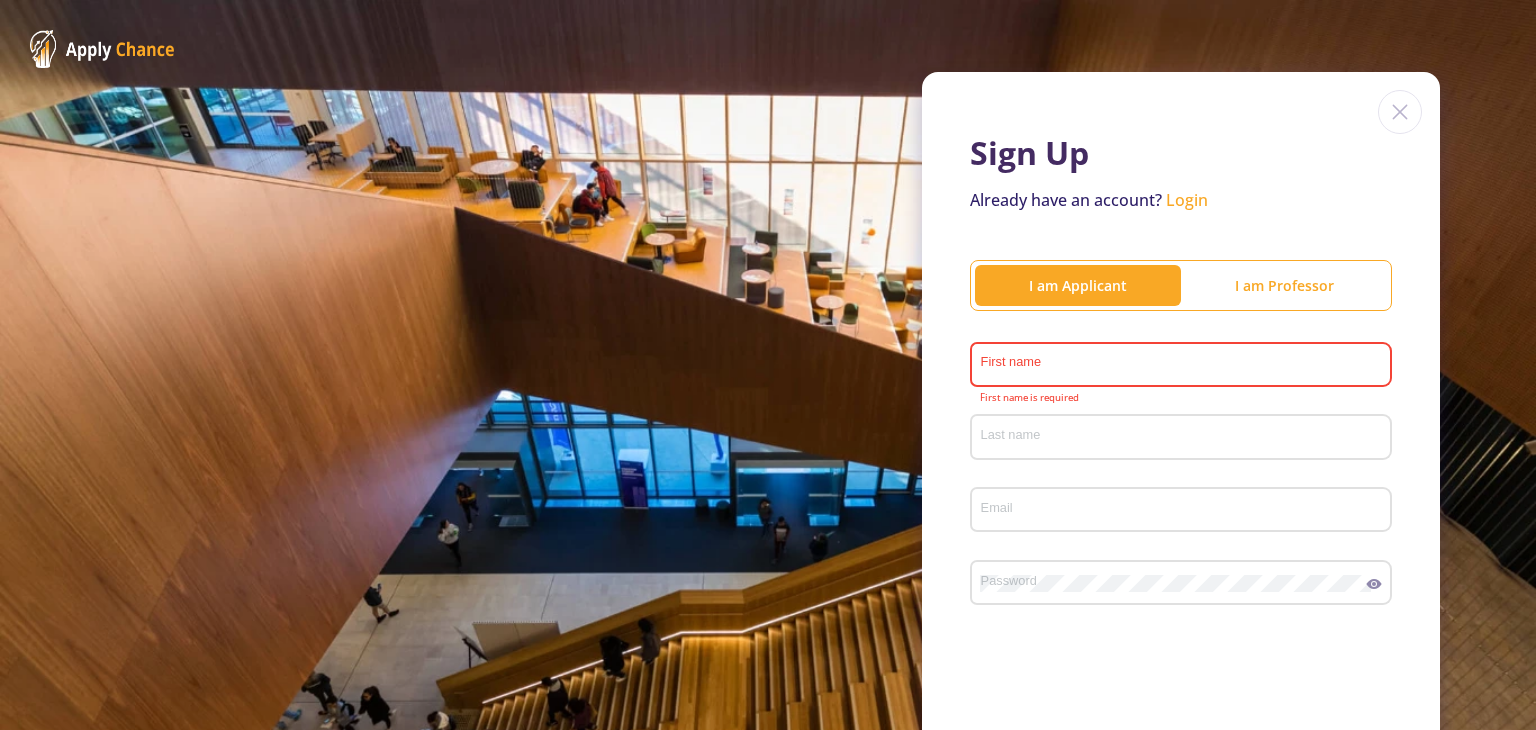 scroll, scrollTop: 0, scrollLeft: 0, axis: both 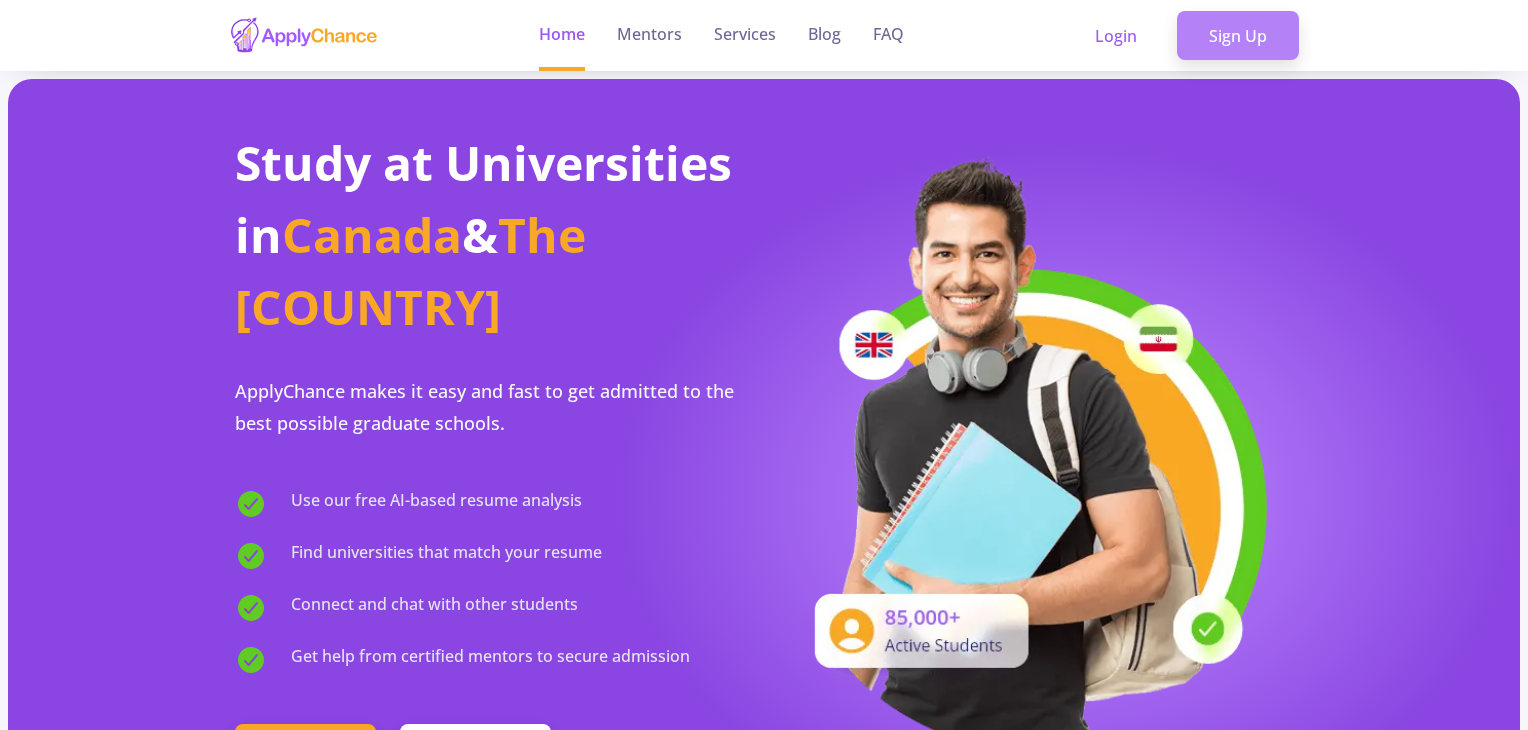 click on "Sign Up" 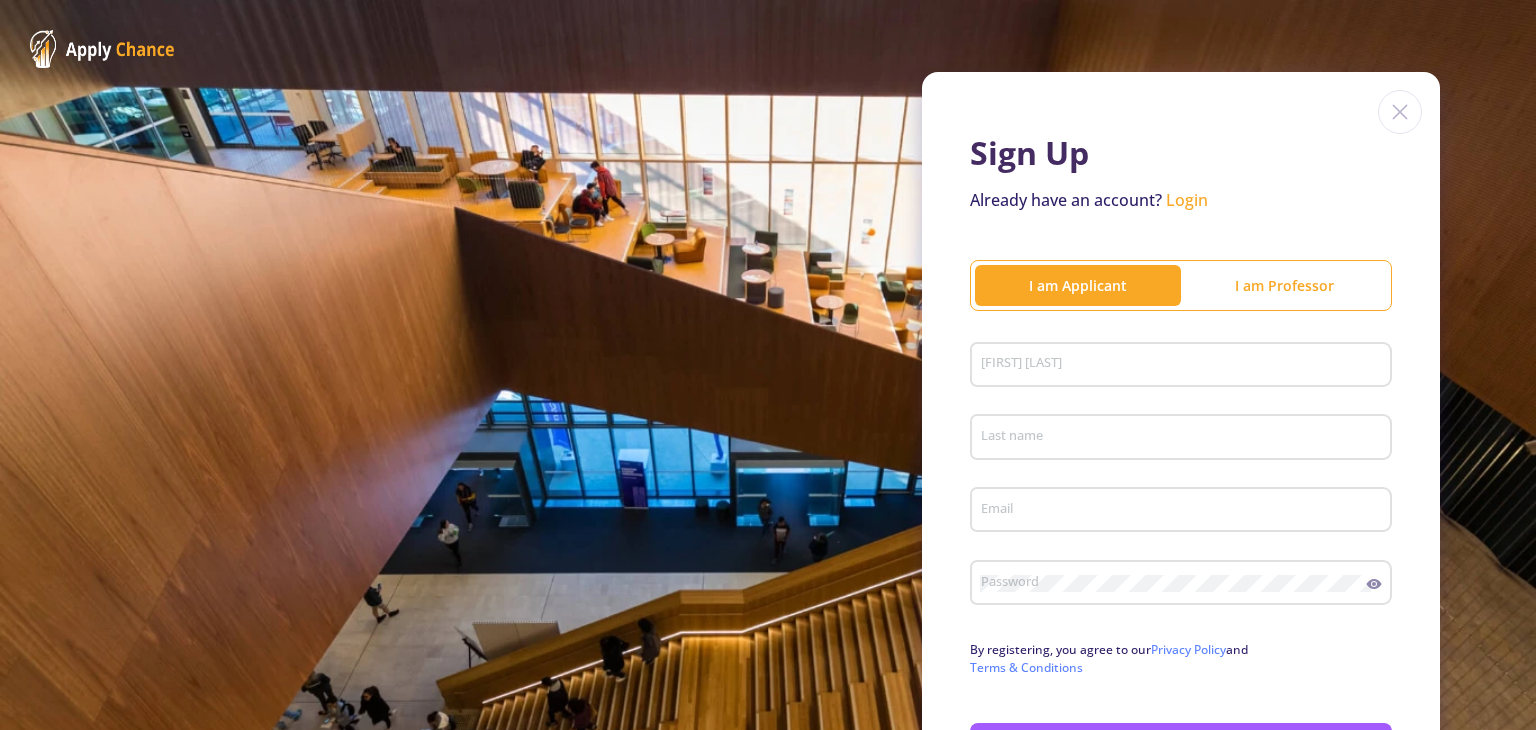 click on "[FIRST] [LAST]" 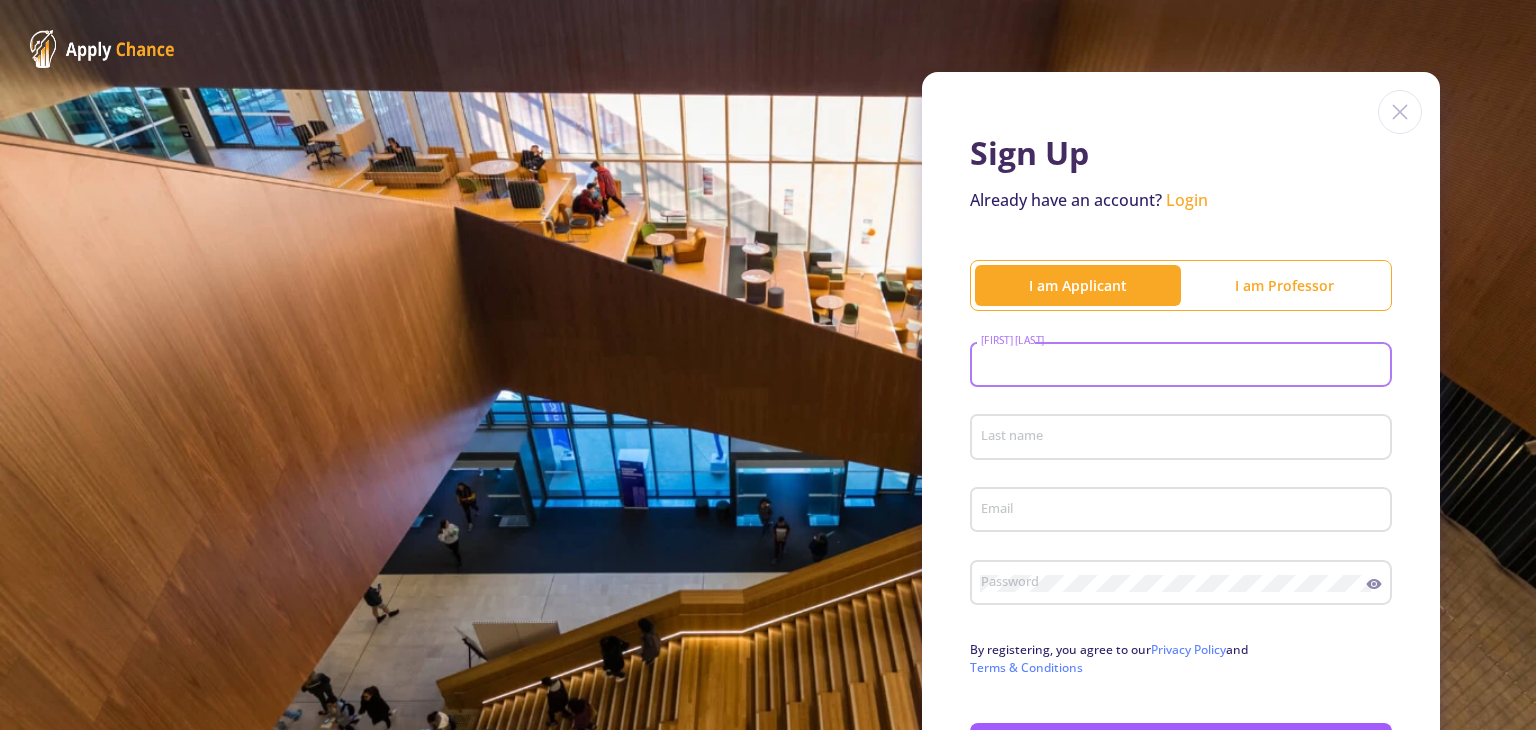 click on "[FIRST] [LAST]" at bounding box center (1184, 366) 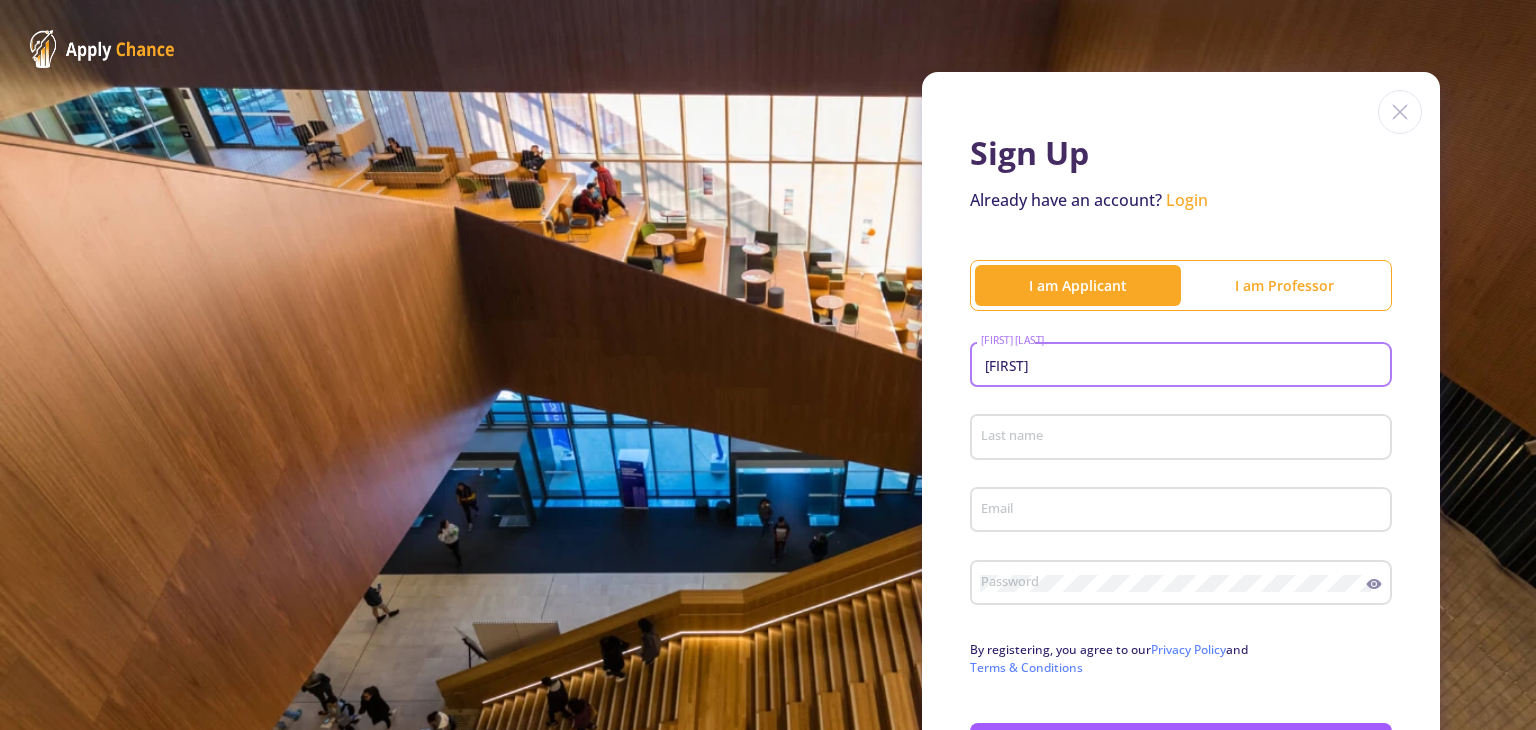 type on "[FIRST]" 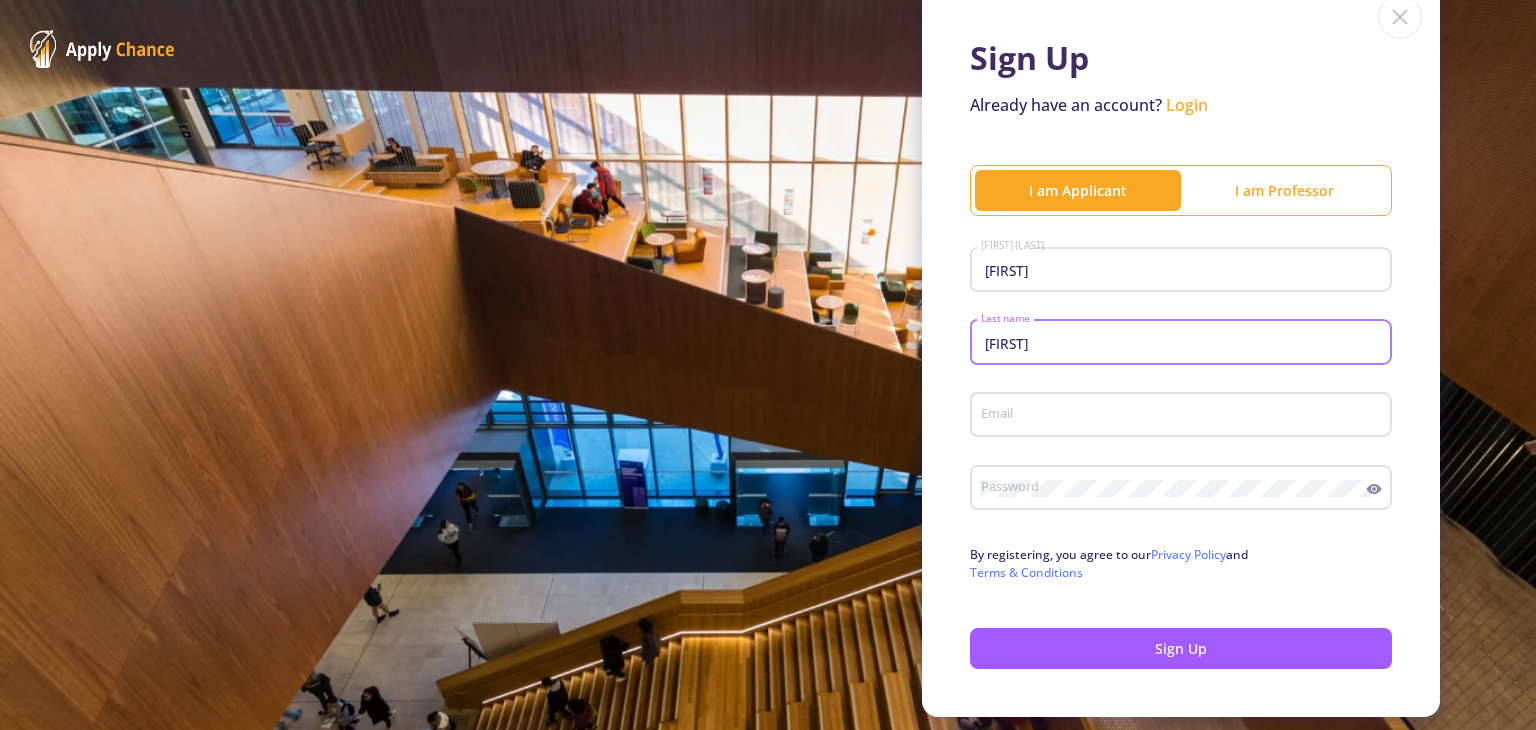 scroll, scrollTop: 156, scrollLeft: 0, axis: vertical 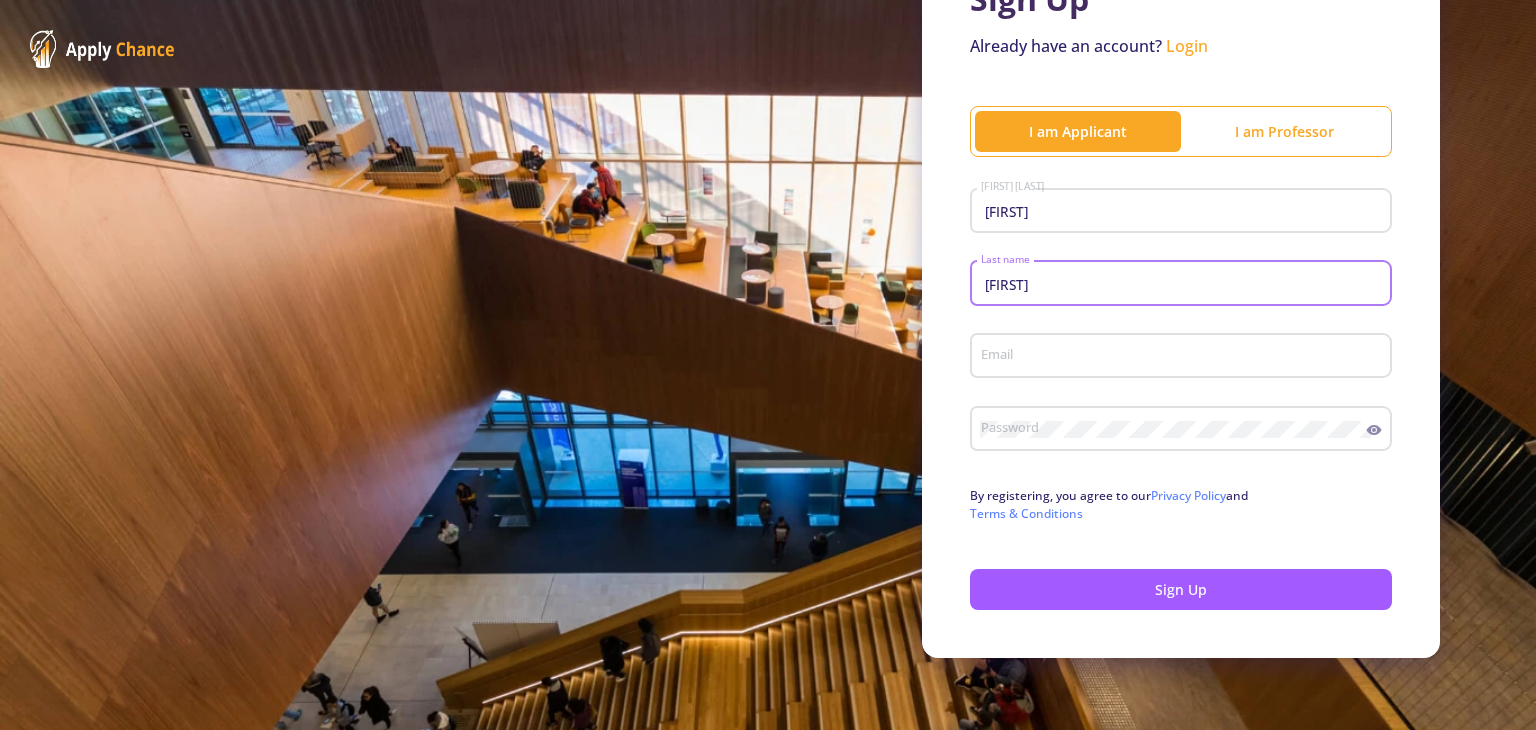 type on "[FIRST]" 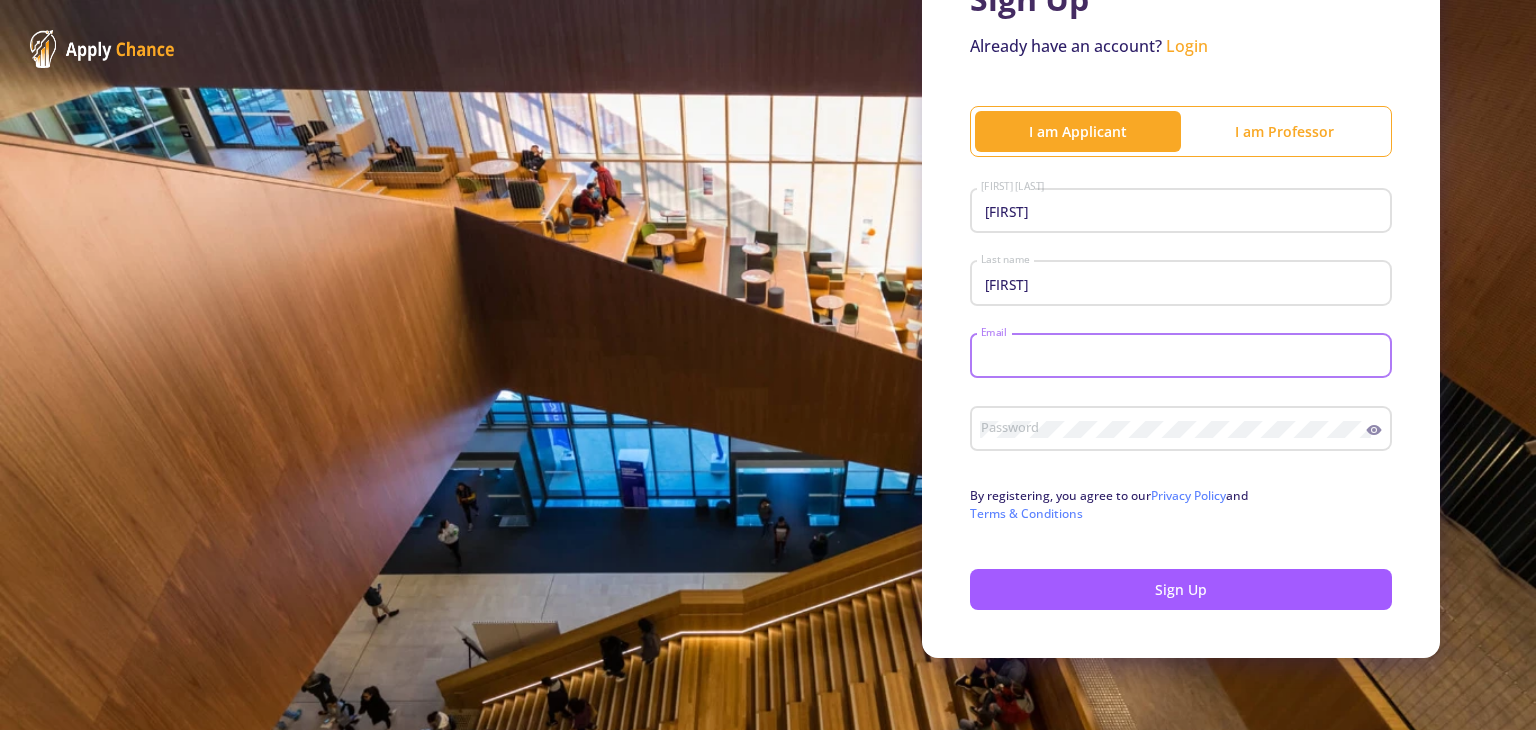type on "[EMAIL]" 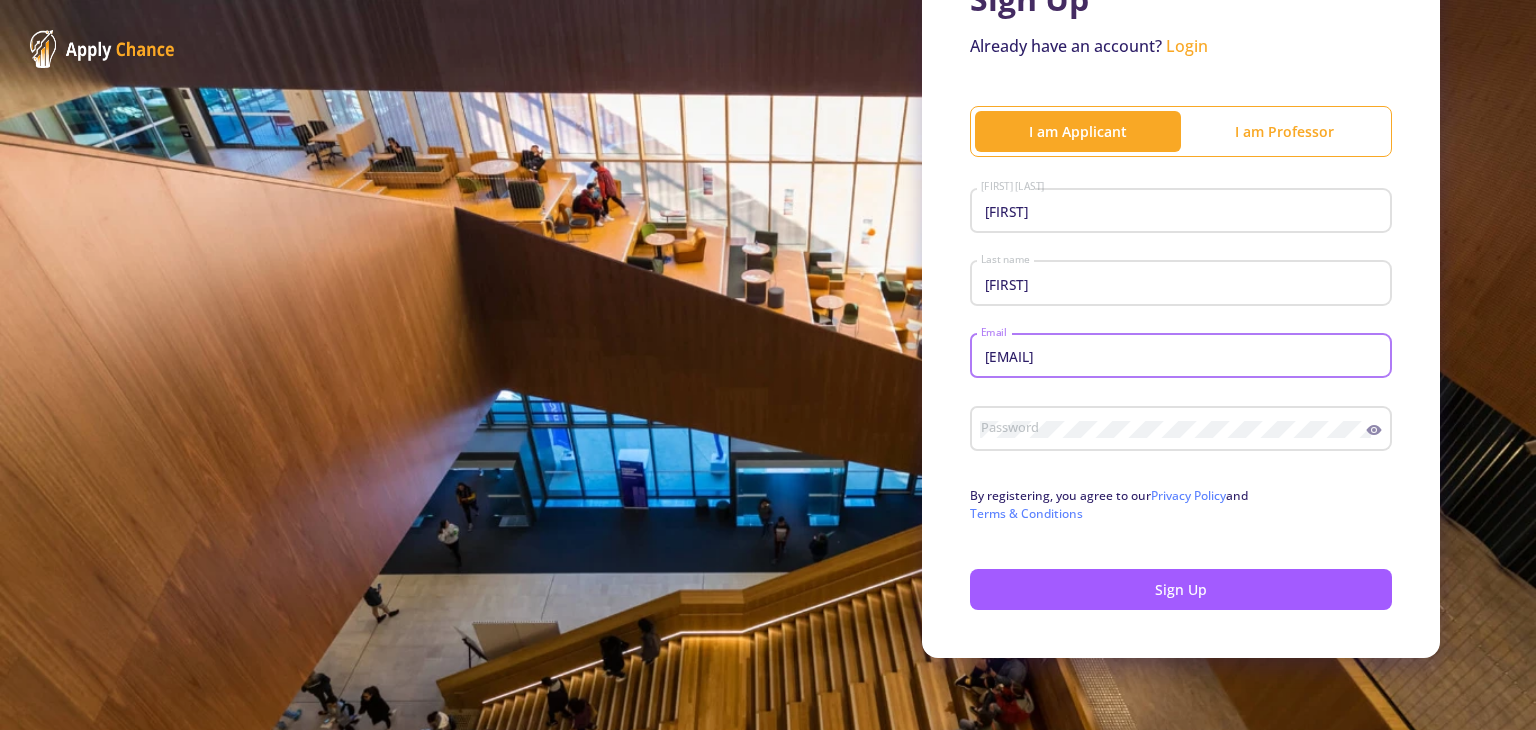 click on "Password" 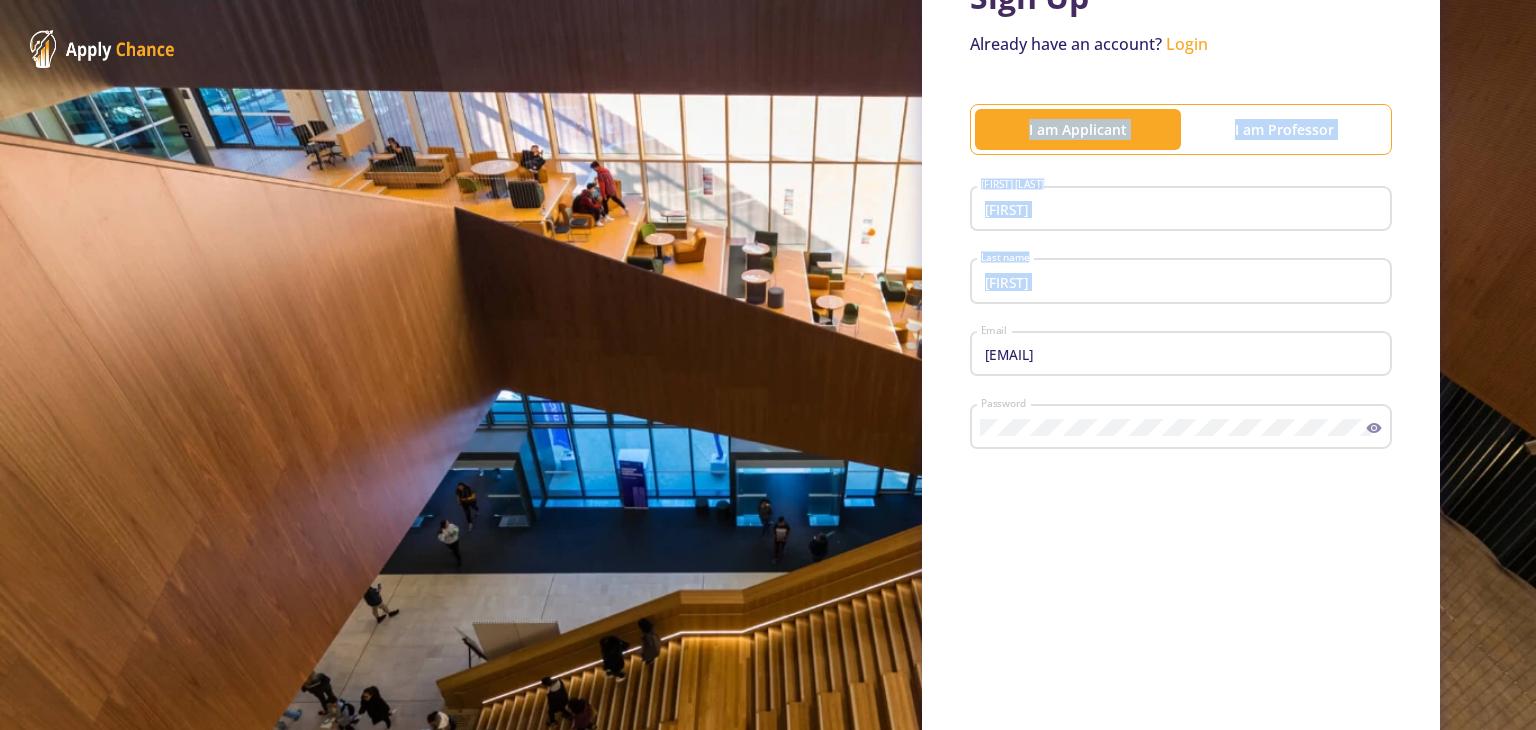 drag, startPoint x: 72, startPoint y: 147, endPoint x: 780, endPoint y: 375, distance: 743.8064 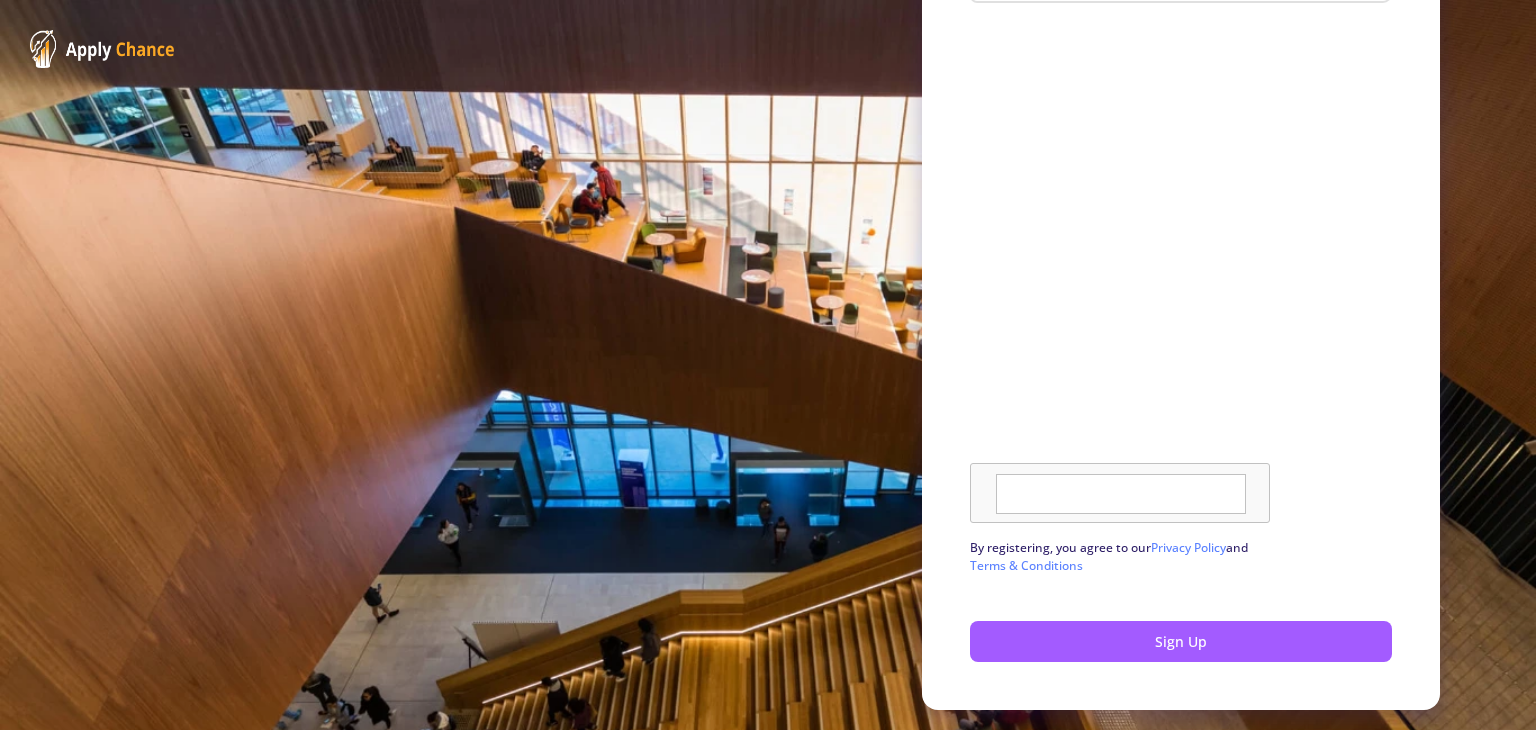 scroll, scrollTop: 656, scrollLeft: 0, axis: vertical 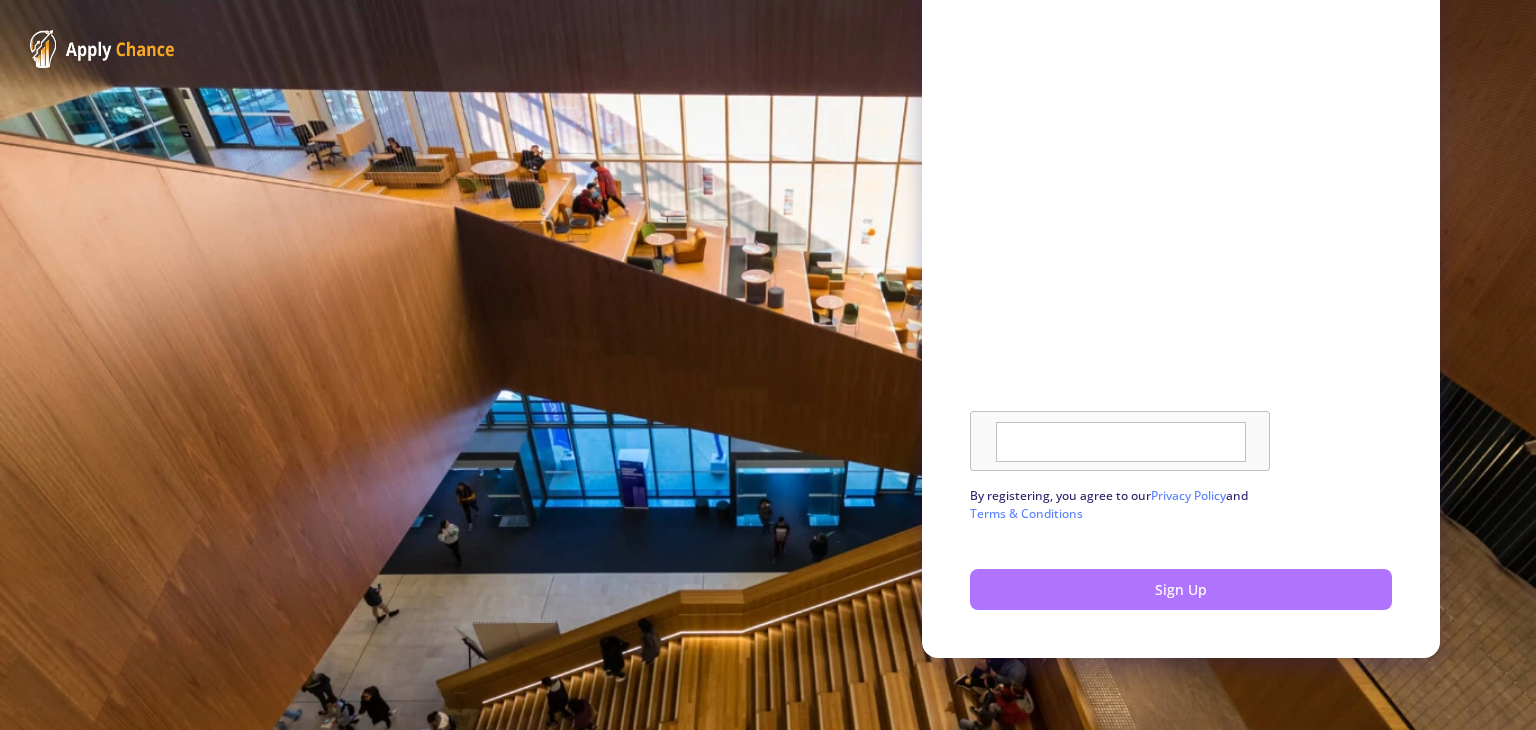 click on "Sign Up" 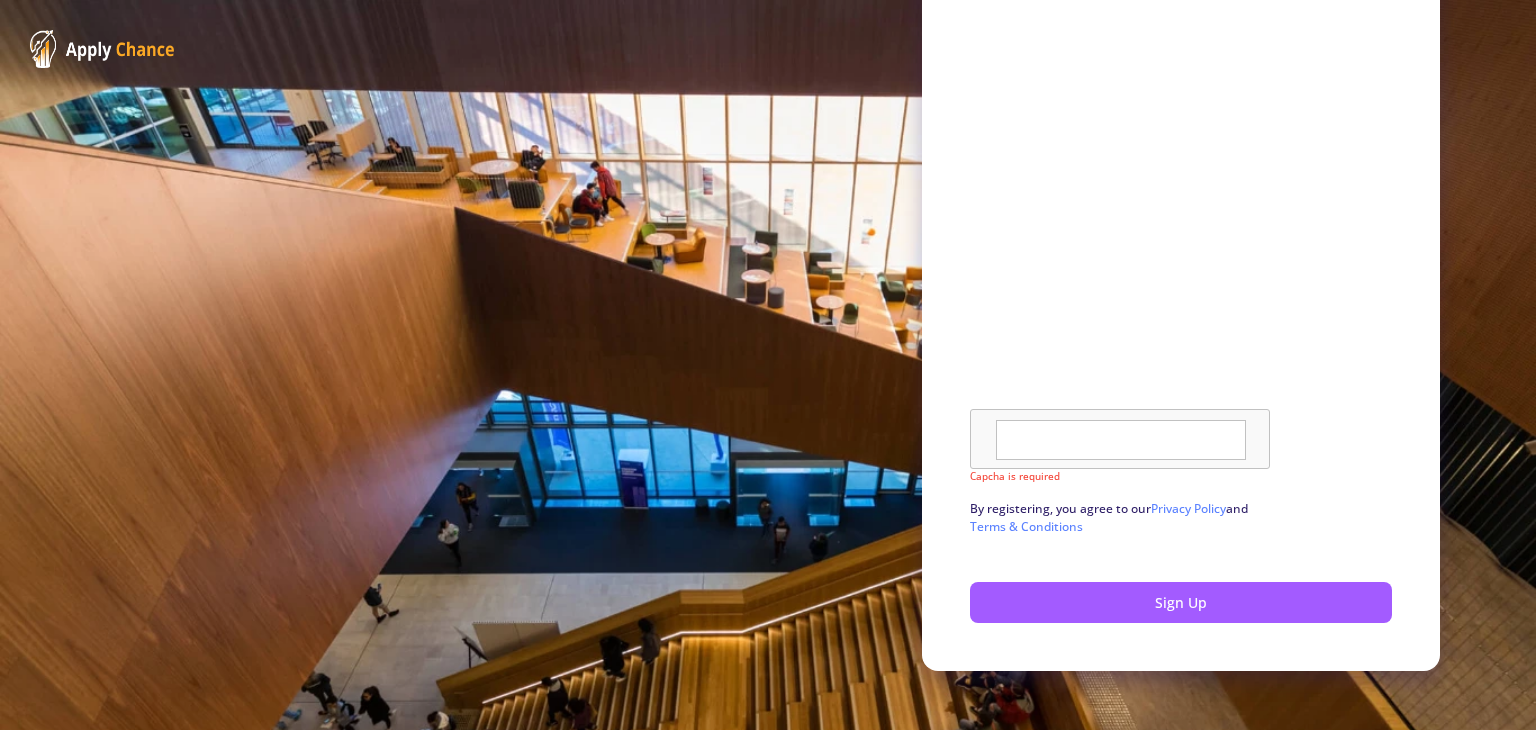 click at bounding box center [1121, 440] 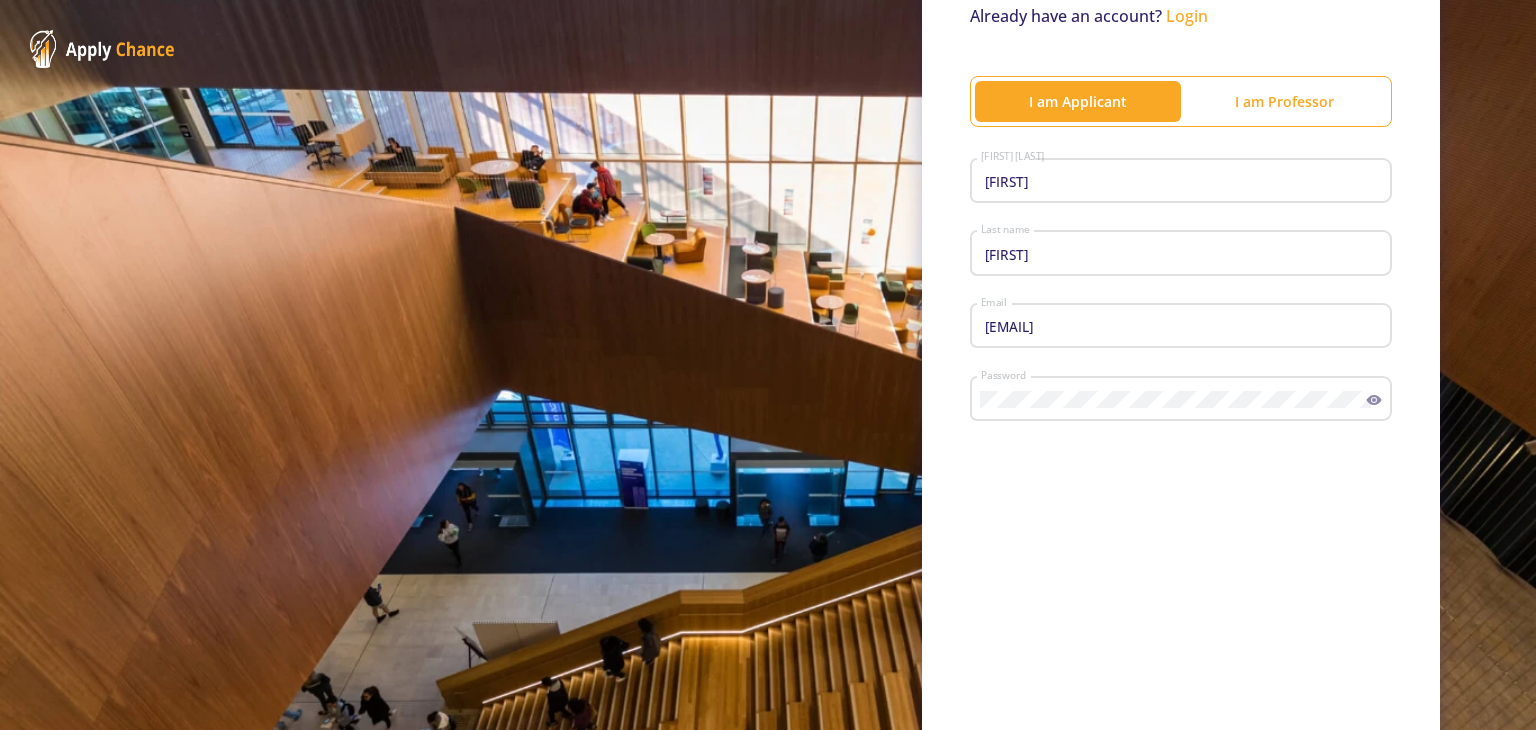 scroll, scrollTop: 0, scrollLeft: 0, axis: both 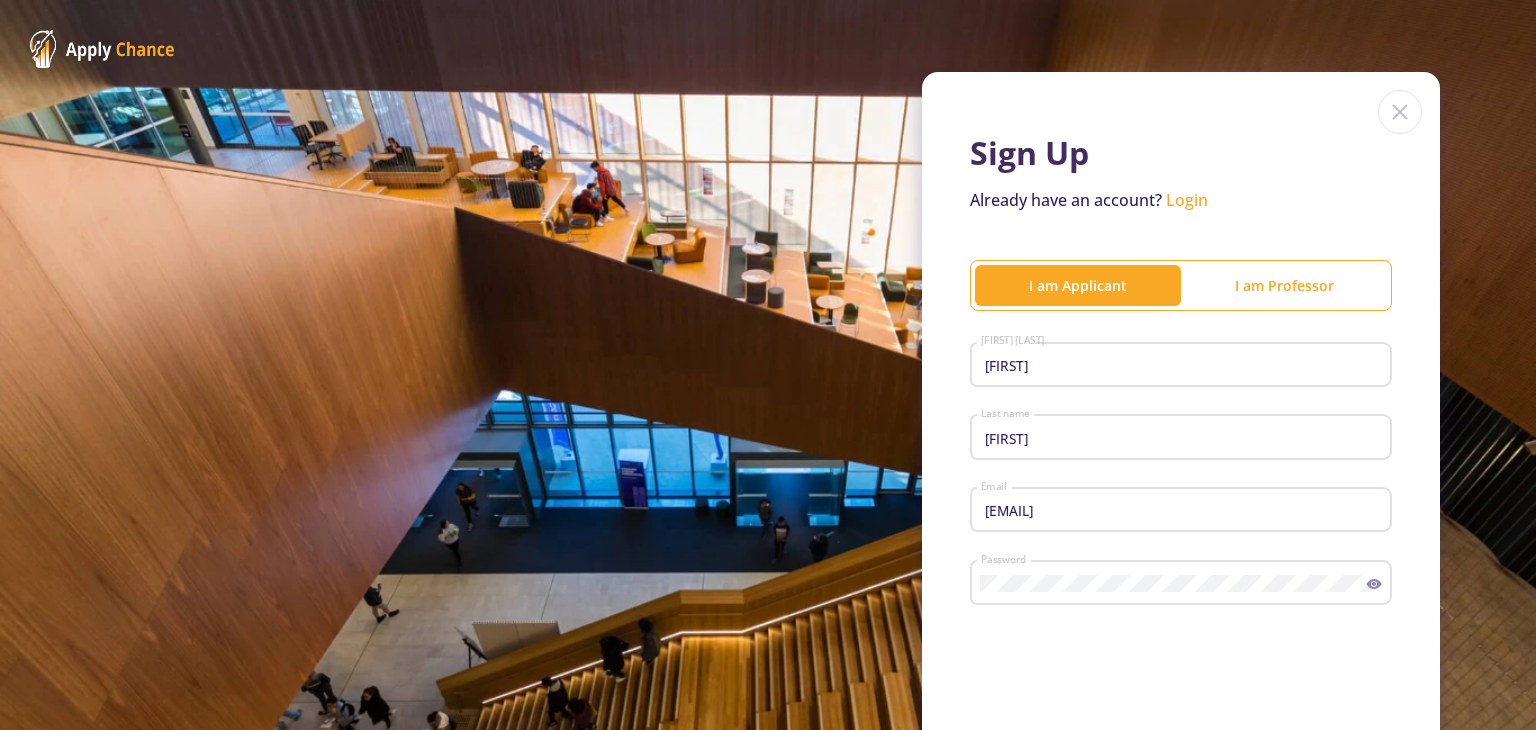 click on "Login" 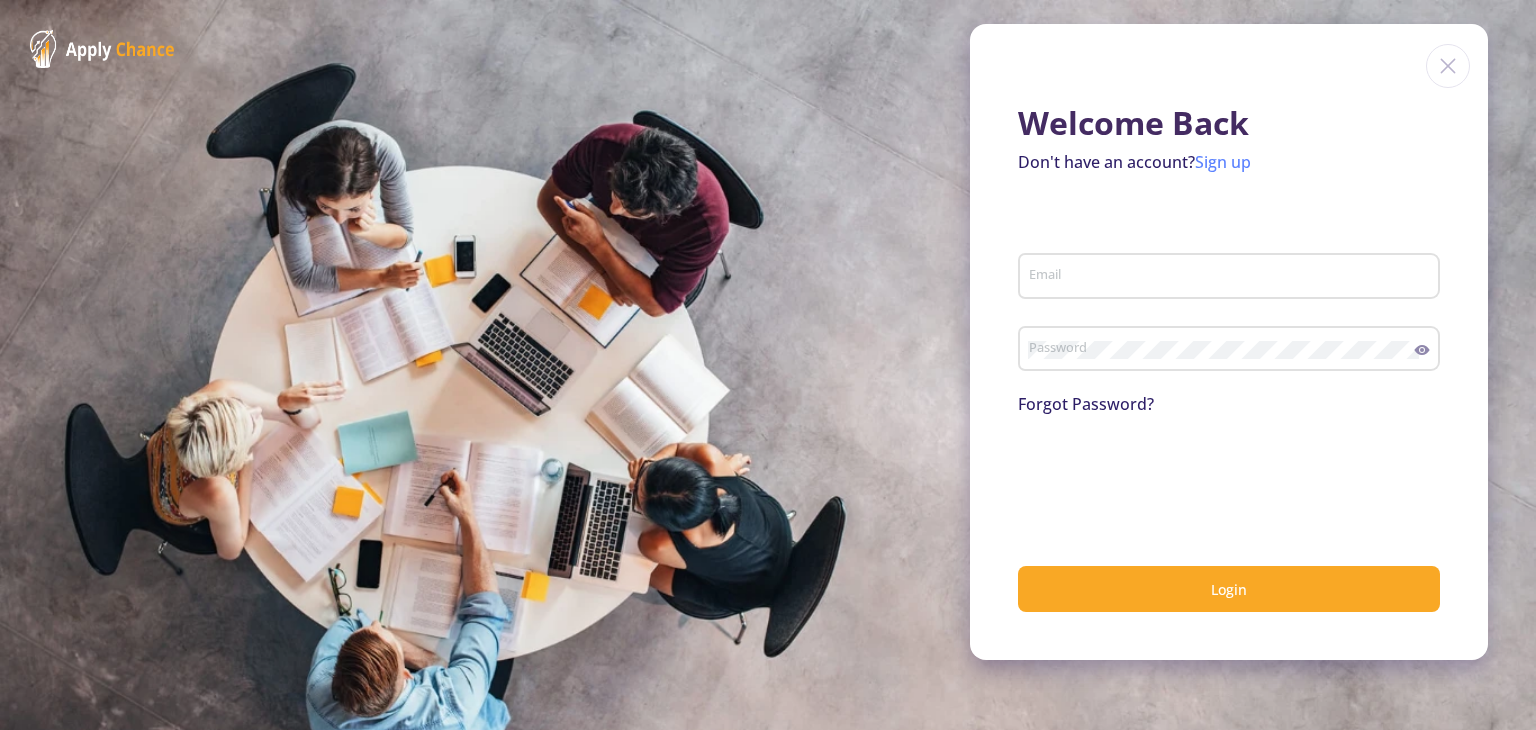 click on "Sign up" 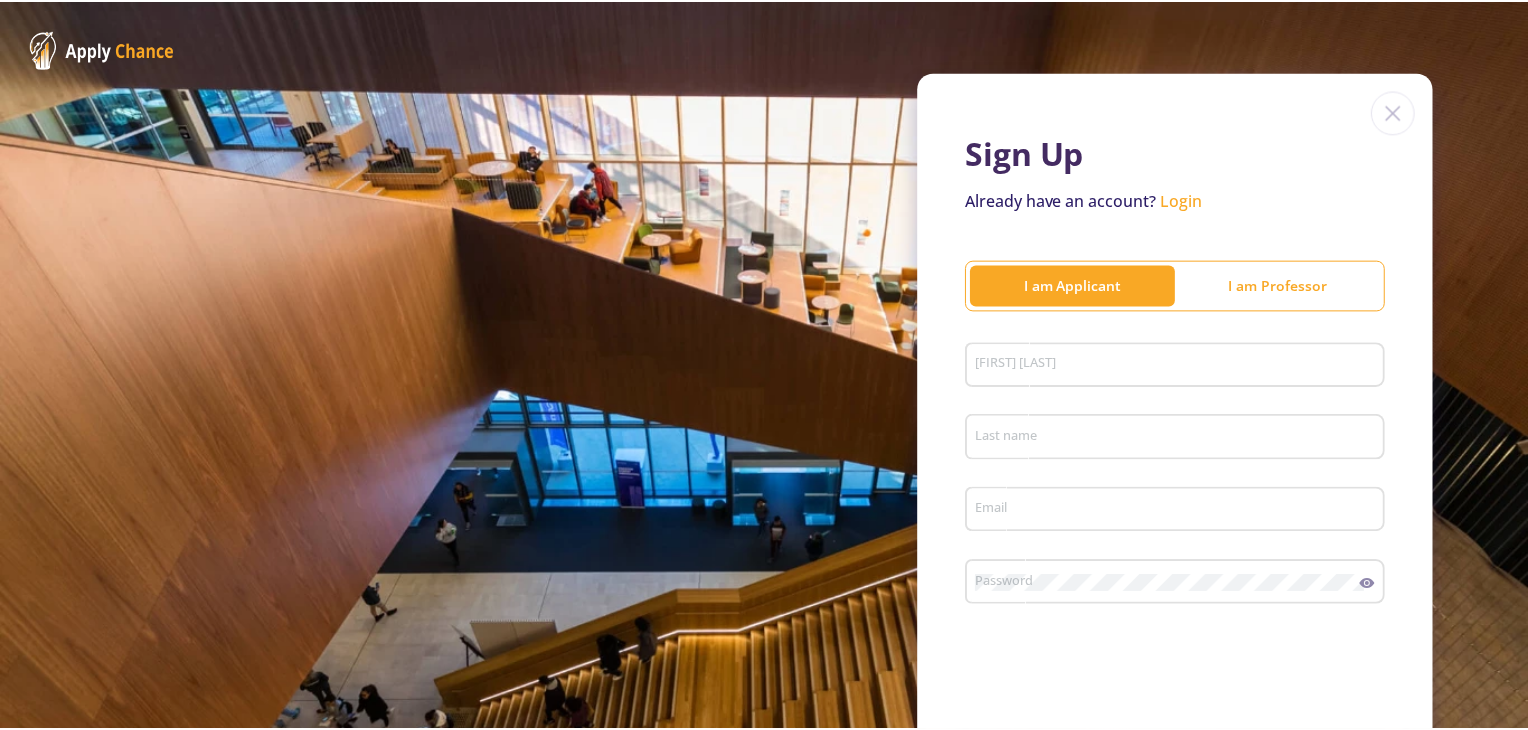 scroll, scrollTop: 250, scrollLeft: 0, axis: vertical 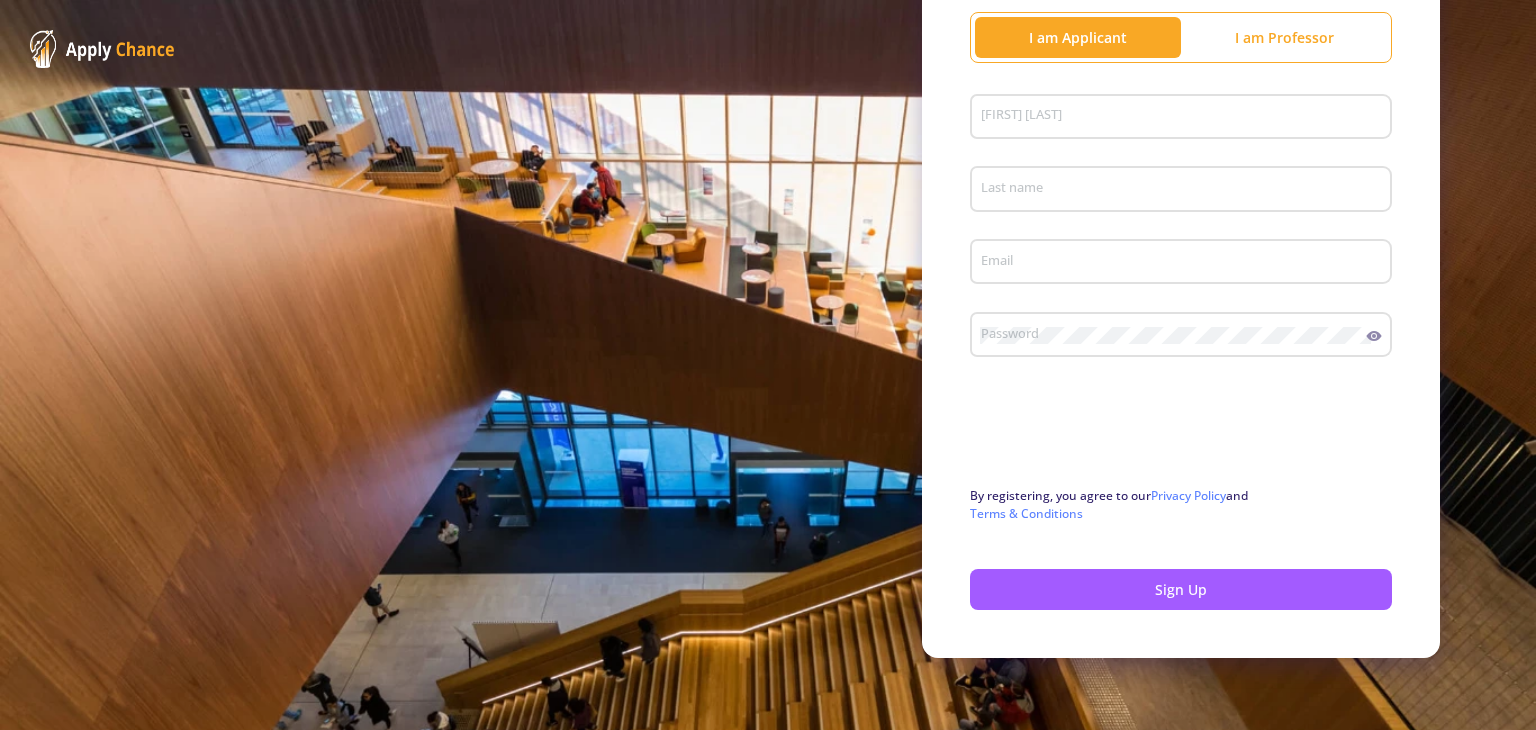 click on "[FIRST] [LAST]" at bounding box center [1184, 118] 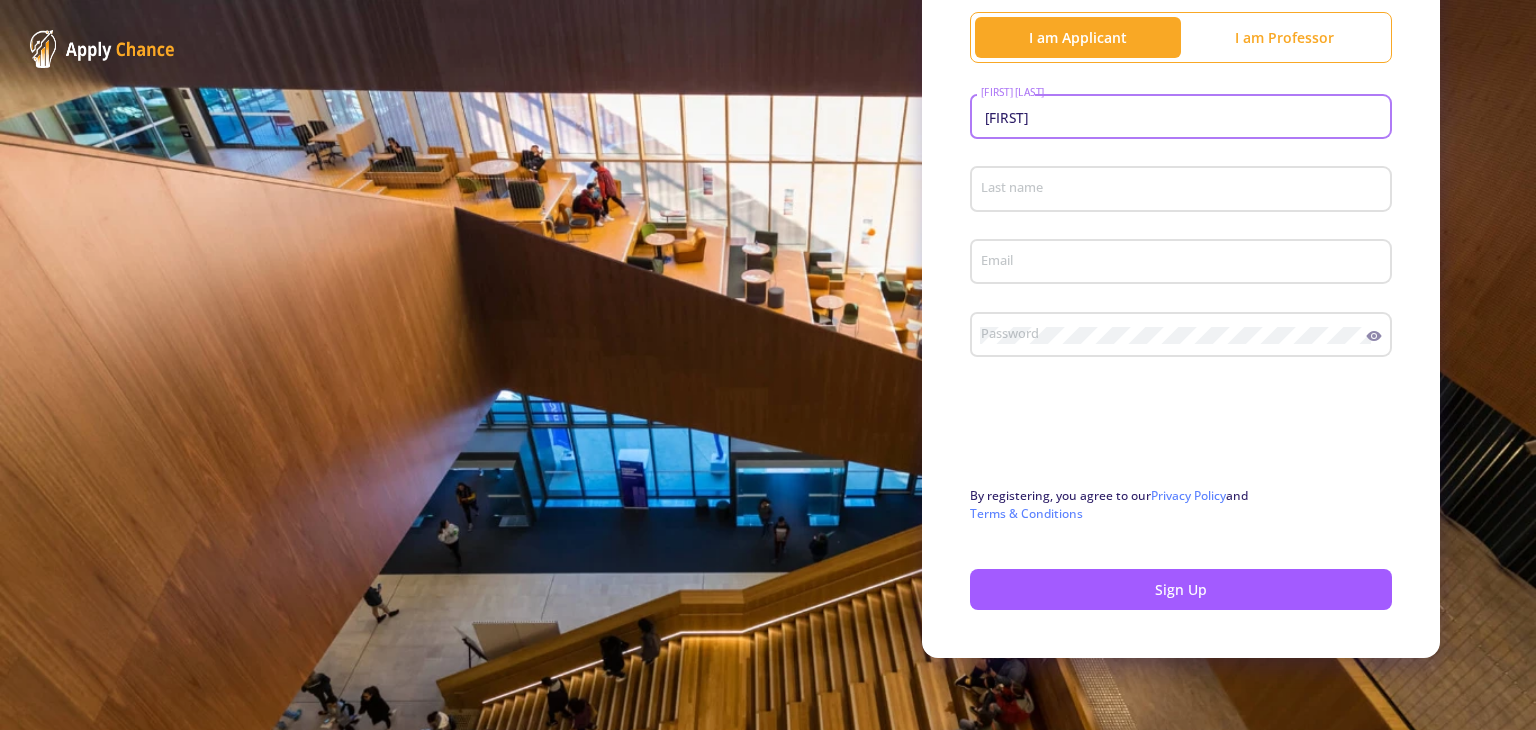 type on "[FIRST]" 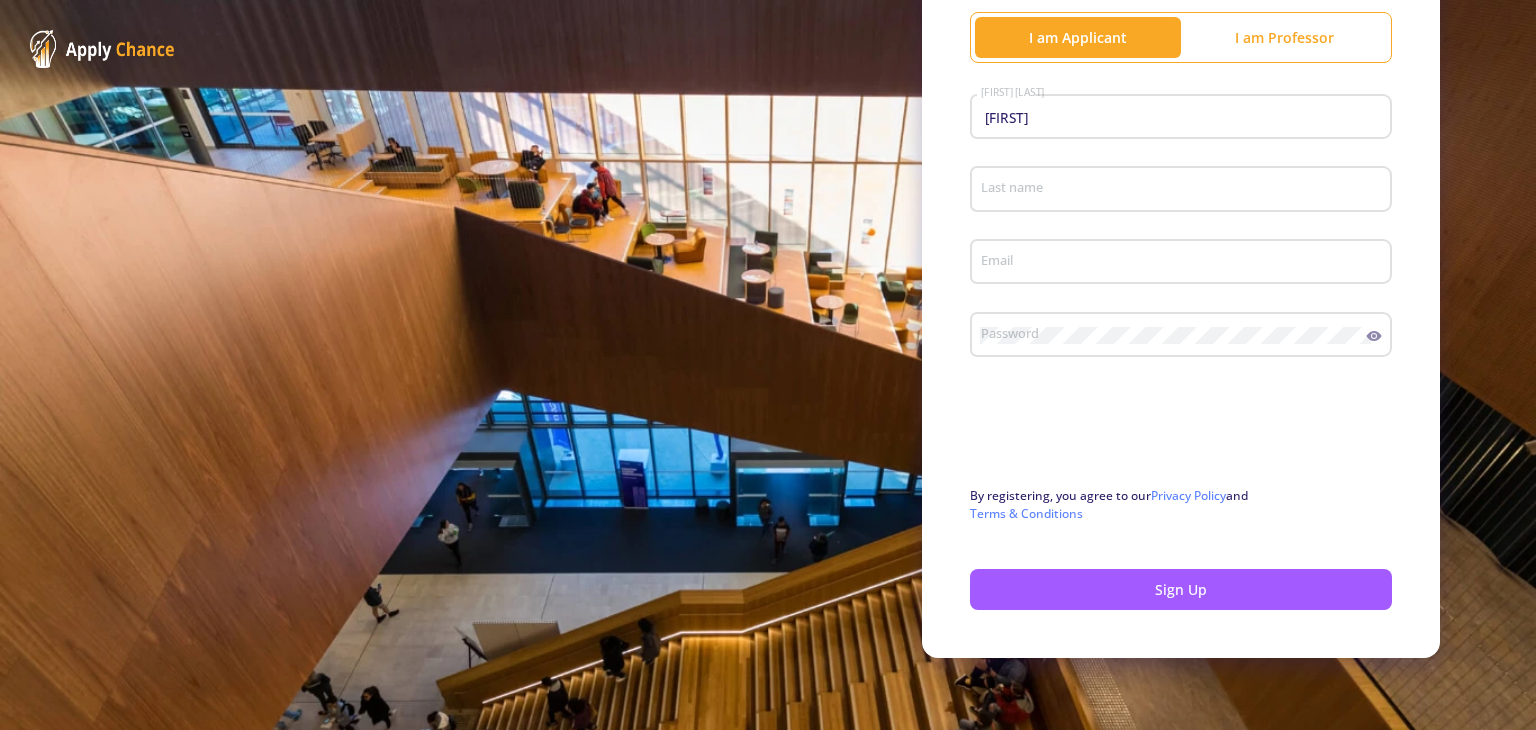 click on "Last name" 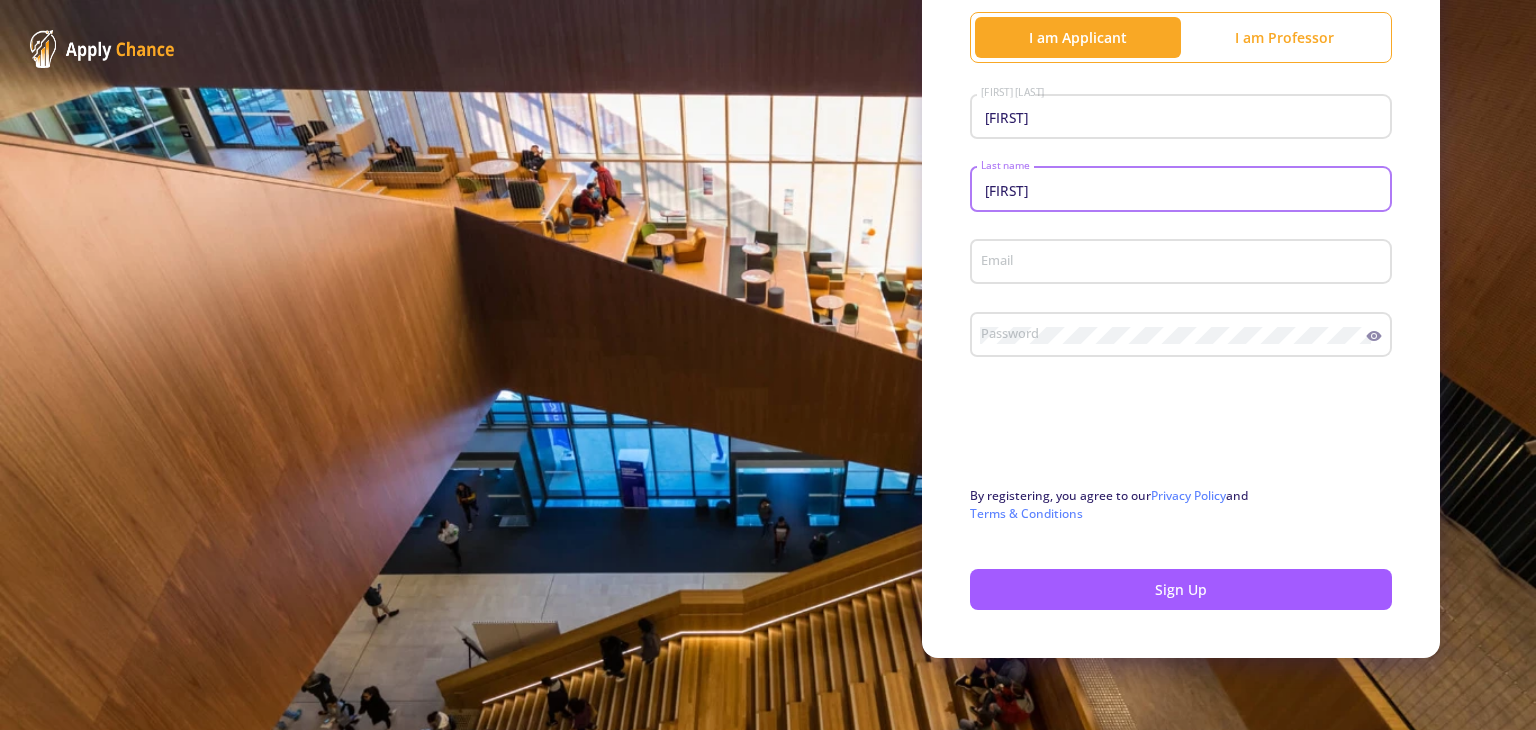 type on "[FIRST]" 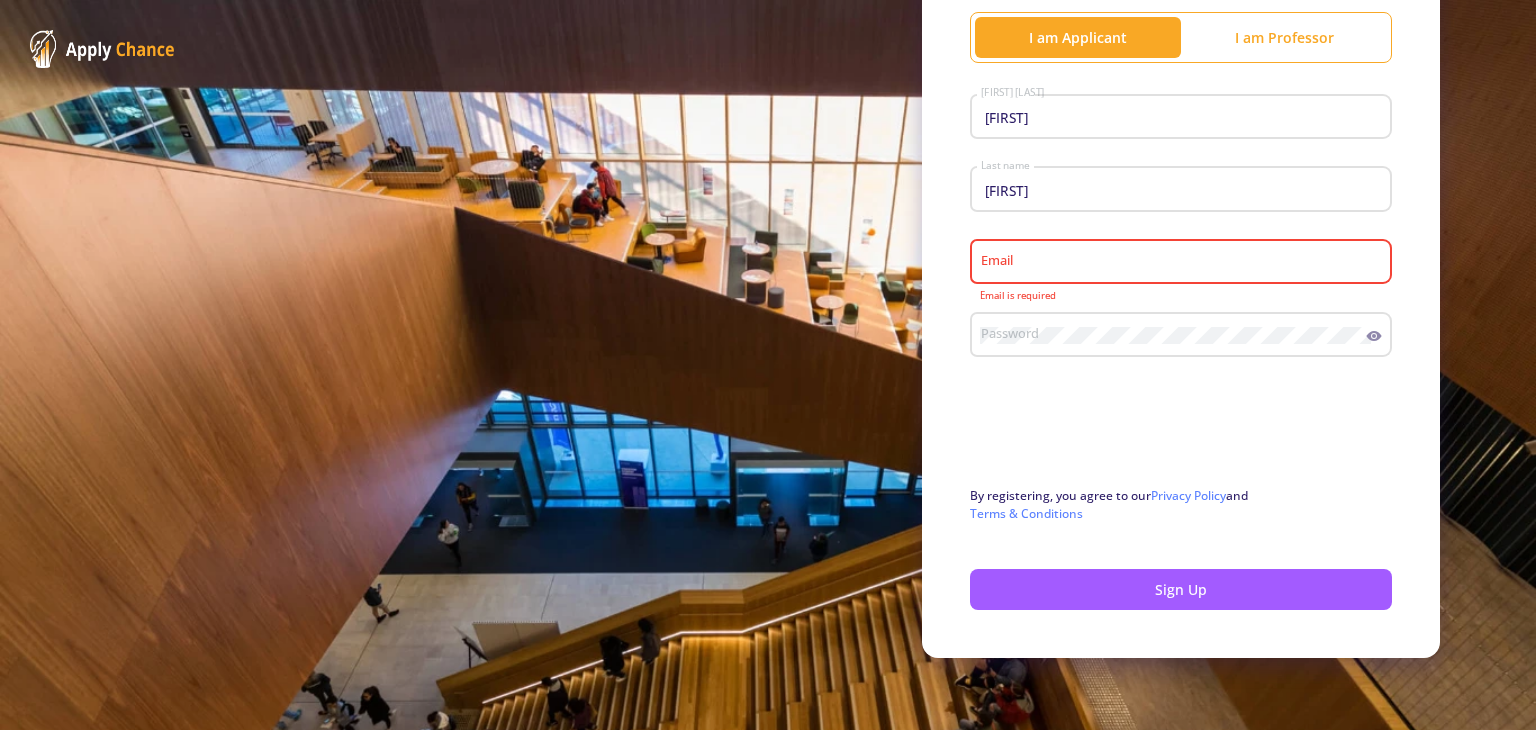 click on "Email" 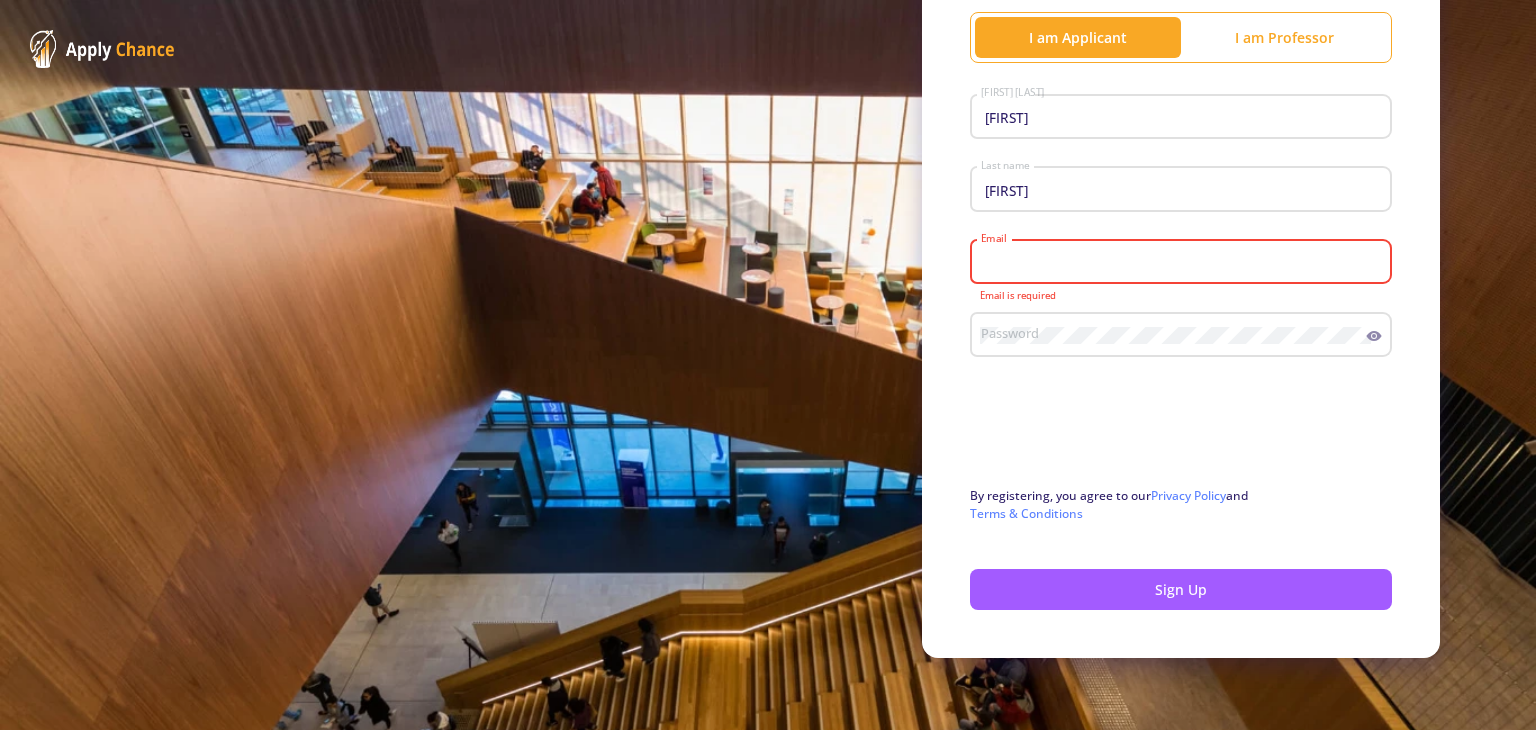 click on "Email" at bounding box center (1184, 263) 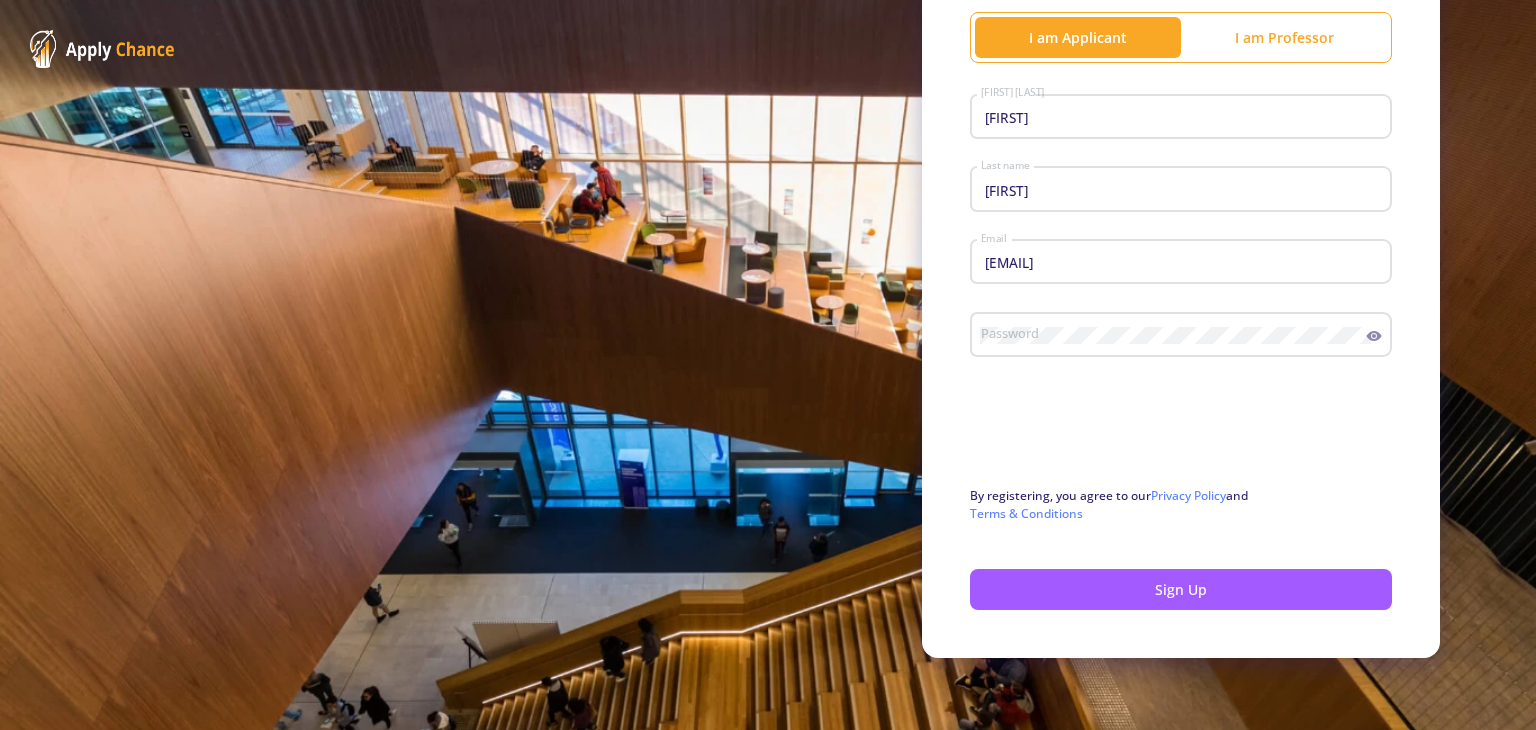 click on "Password" 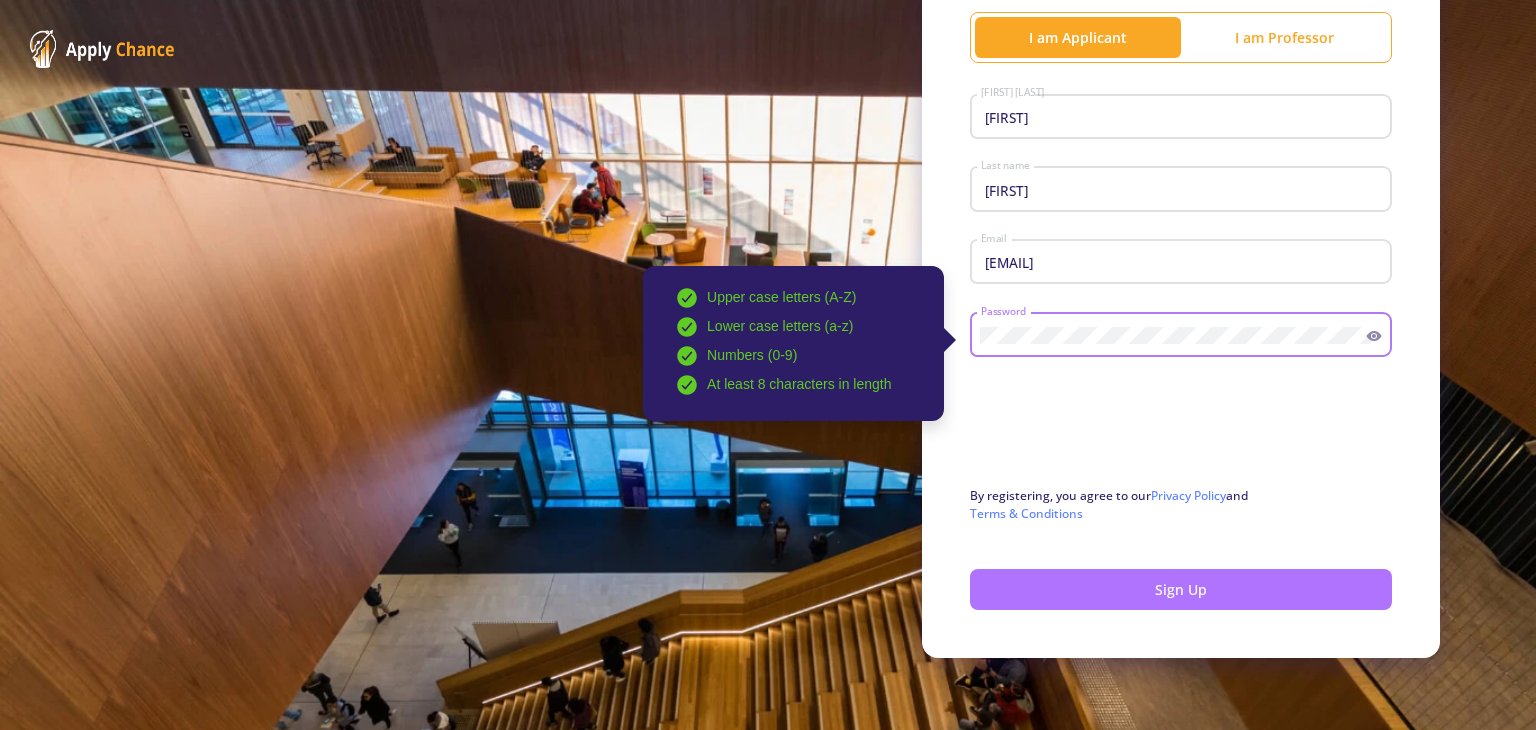 click on "Sign Up" 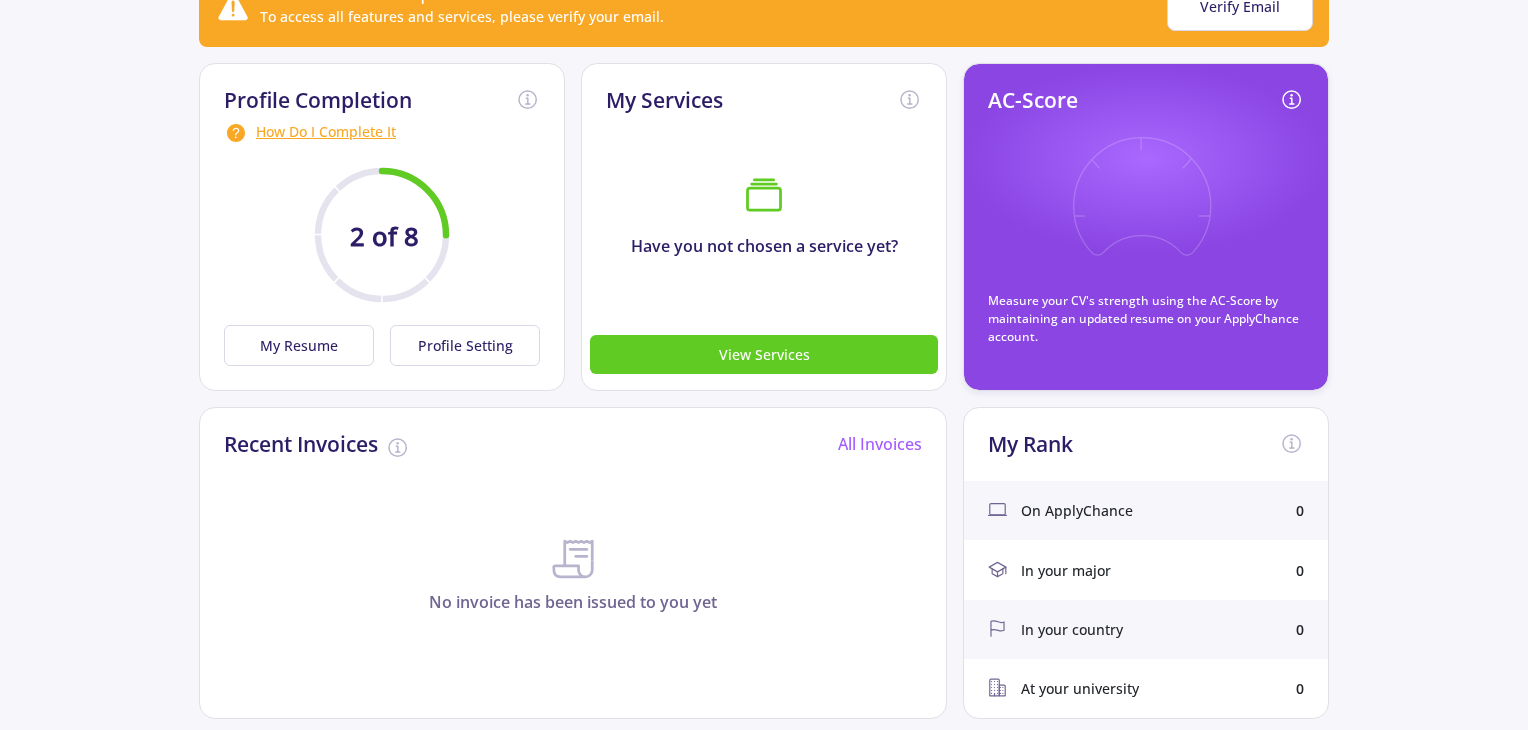 scroll, scrollTop: 0, scrollLeft: 0, axis: both 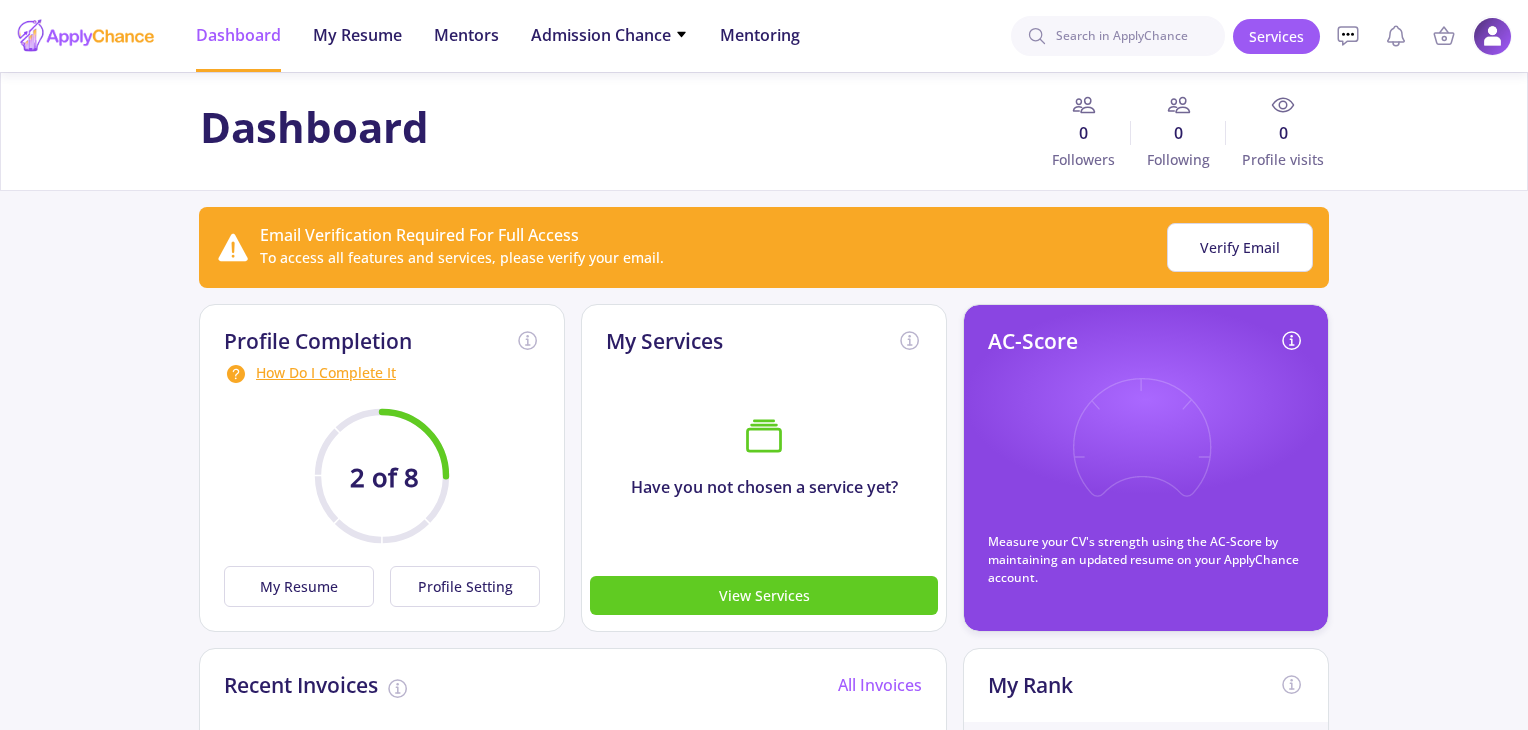 click at bounding box center [1492, 36] 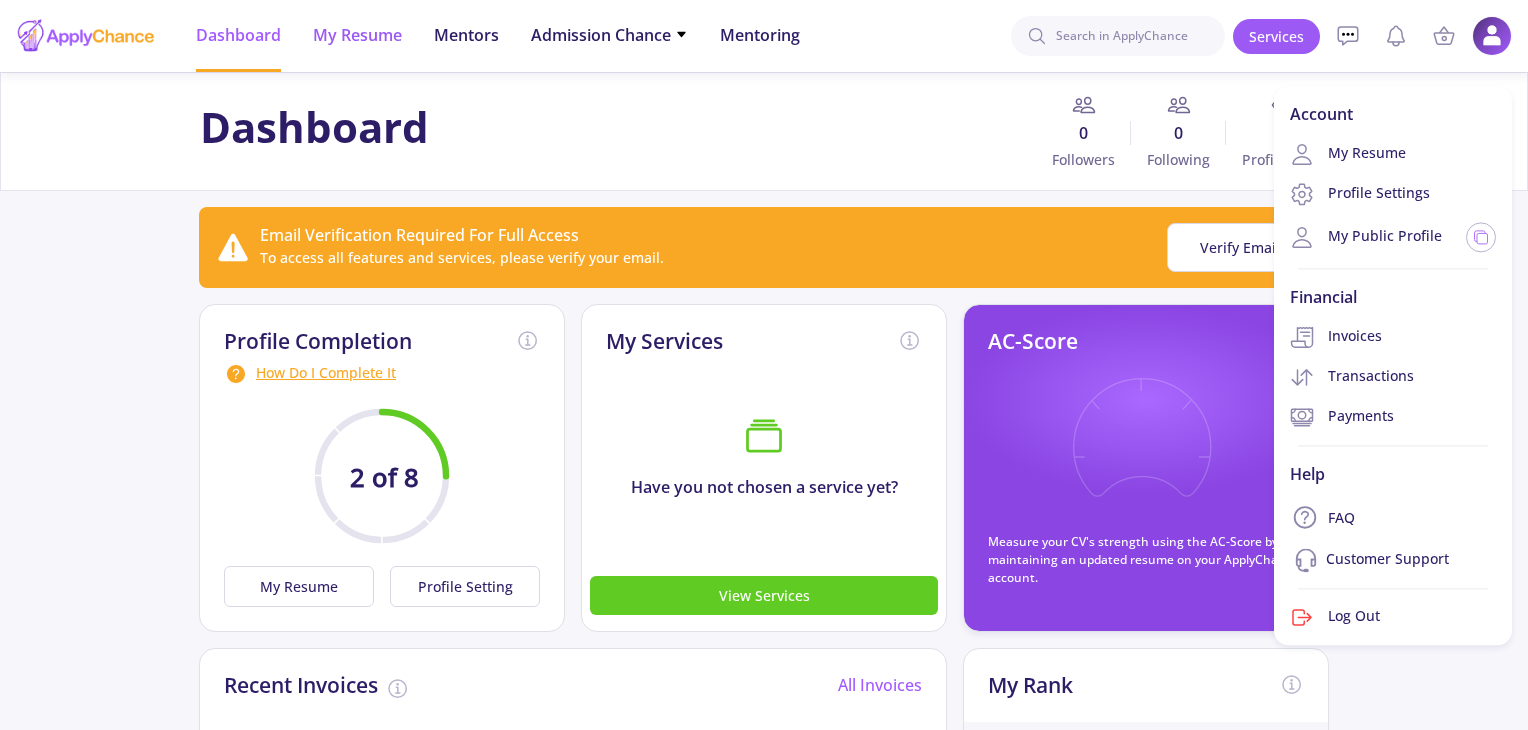 click on "My Resume" 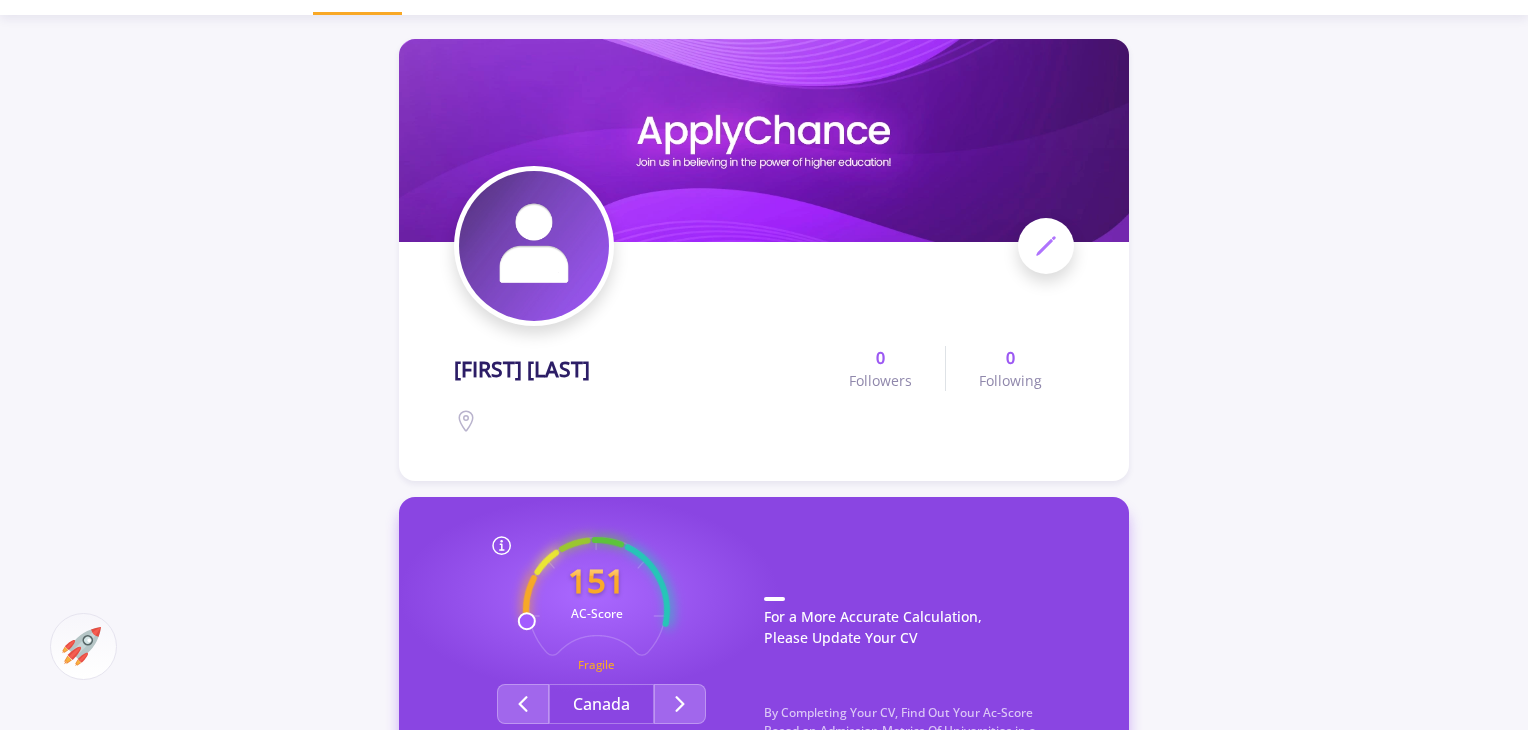 scroll, scrollTop: 0, scrollLeft: 0, axis: both 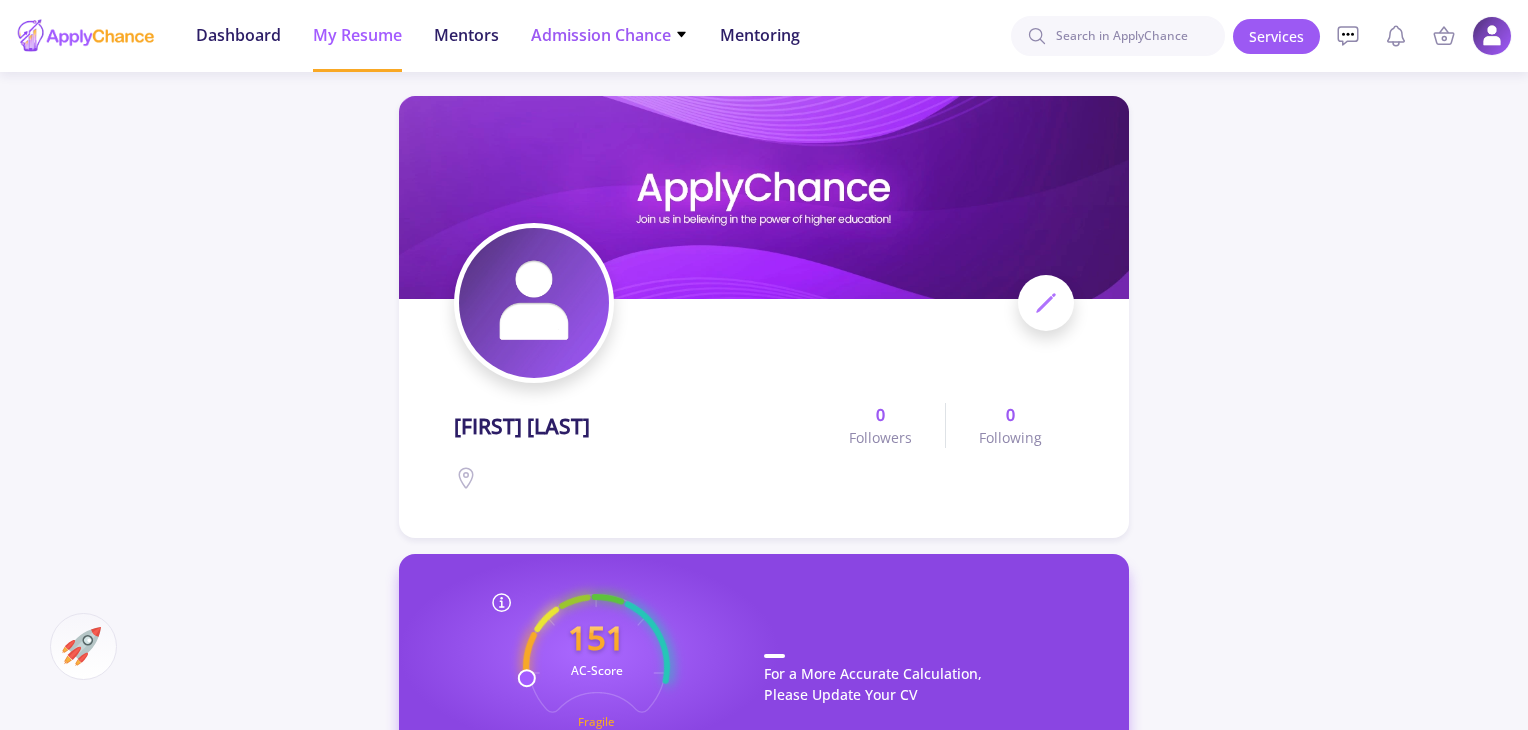 click on "Admission Chance" 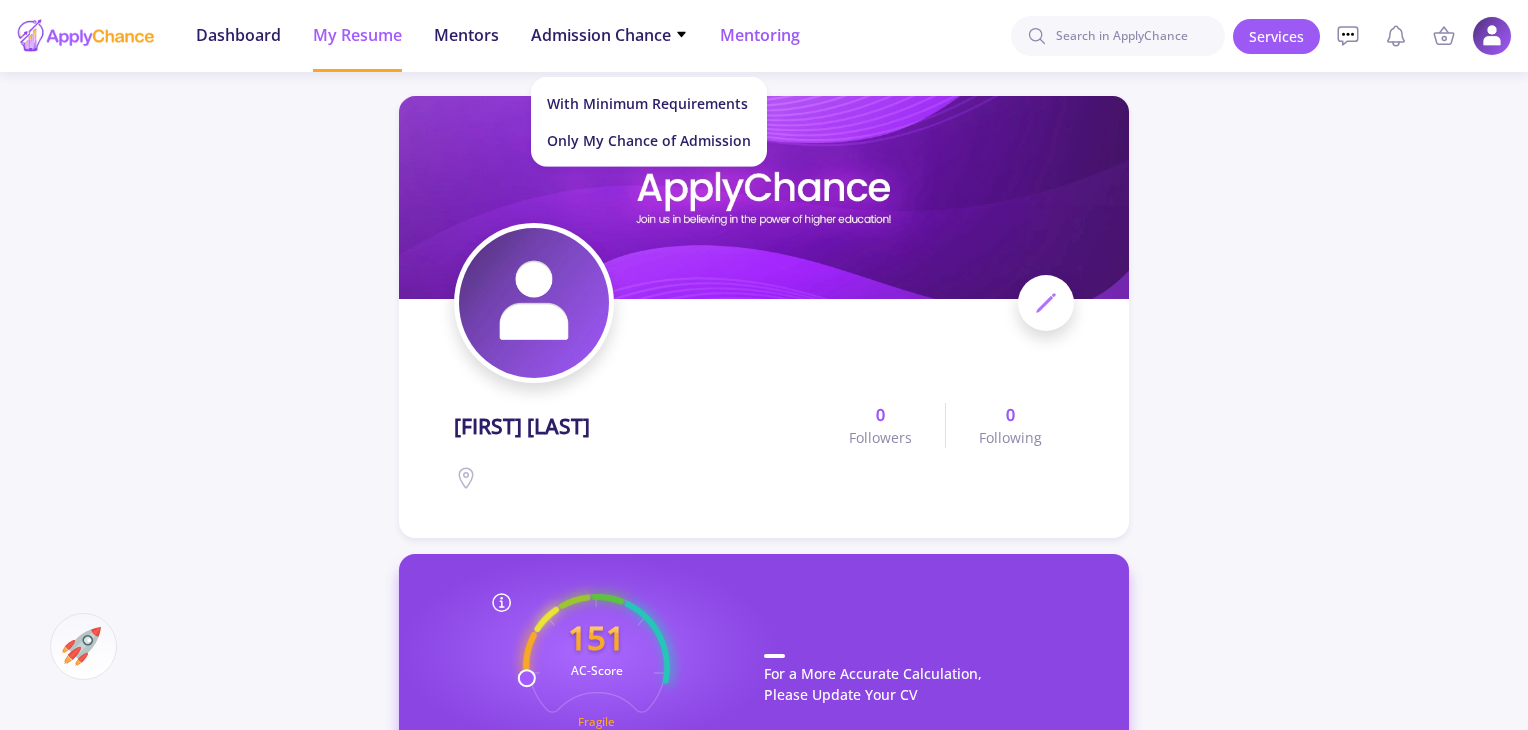 click on "Mentoring" 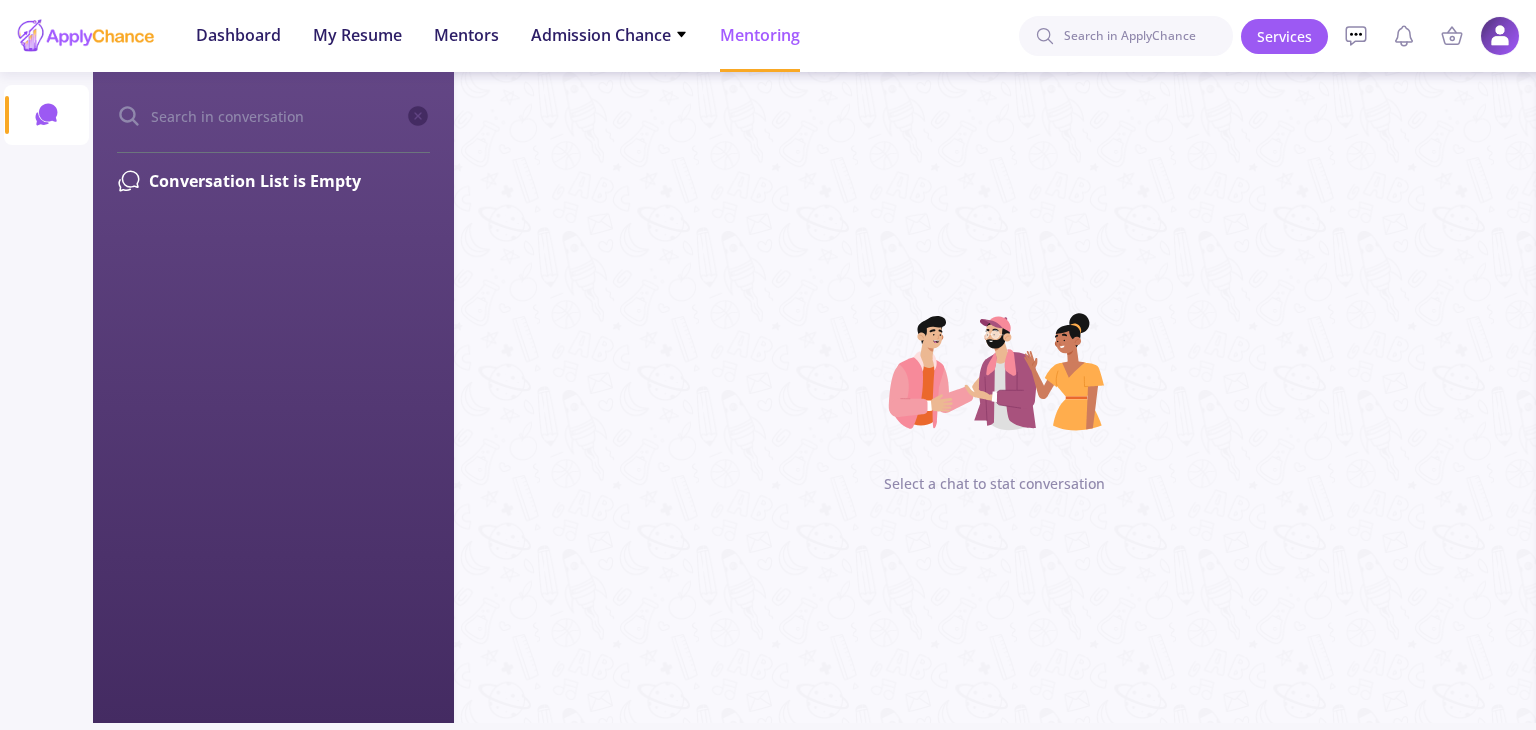 click 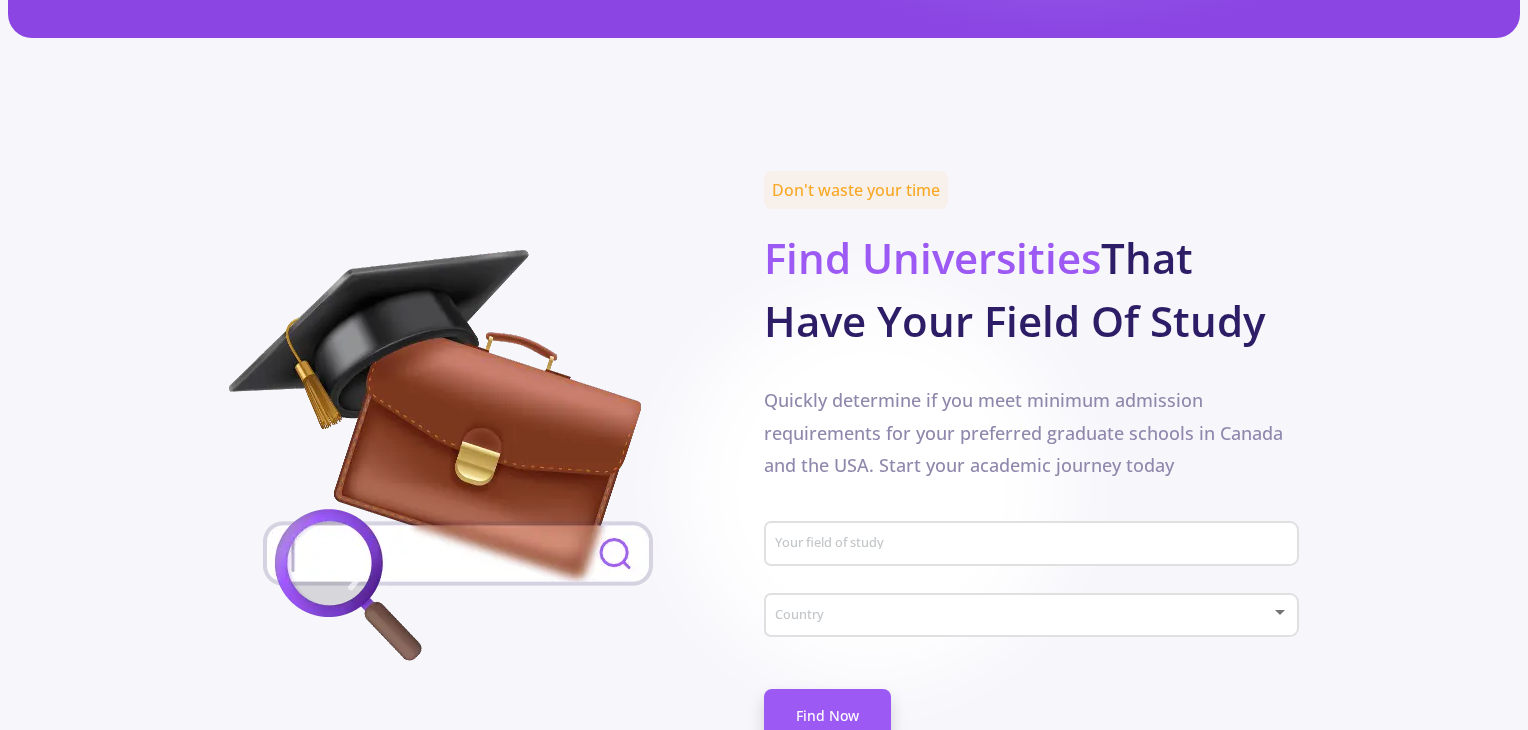scroll, scrollTop: 800, scrollLeft: 0, axis: vertical 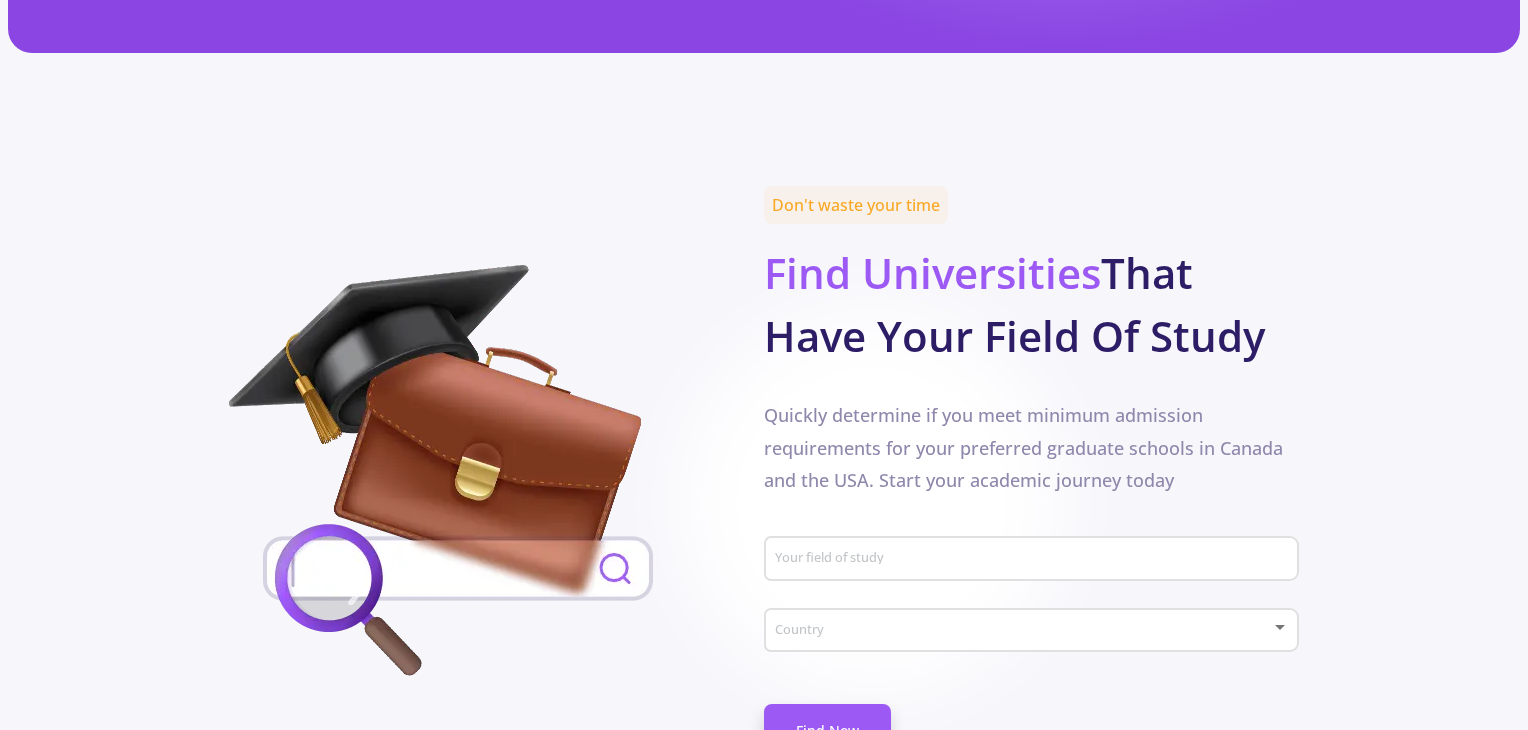 click on "Your field of study" at bounding box center [1034, 560] 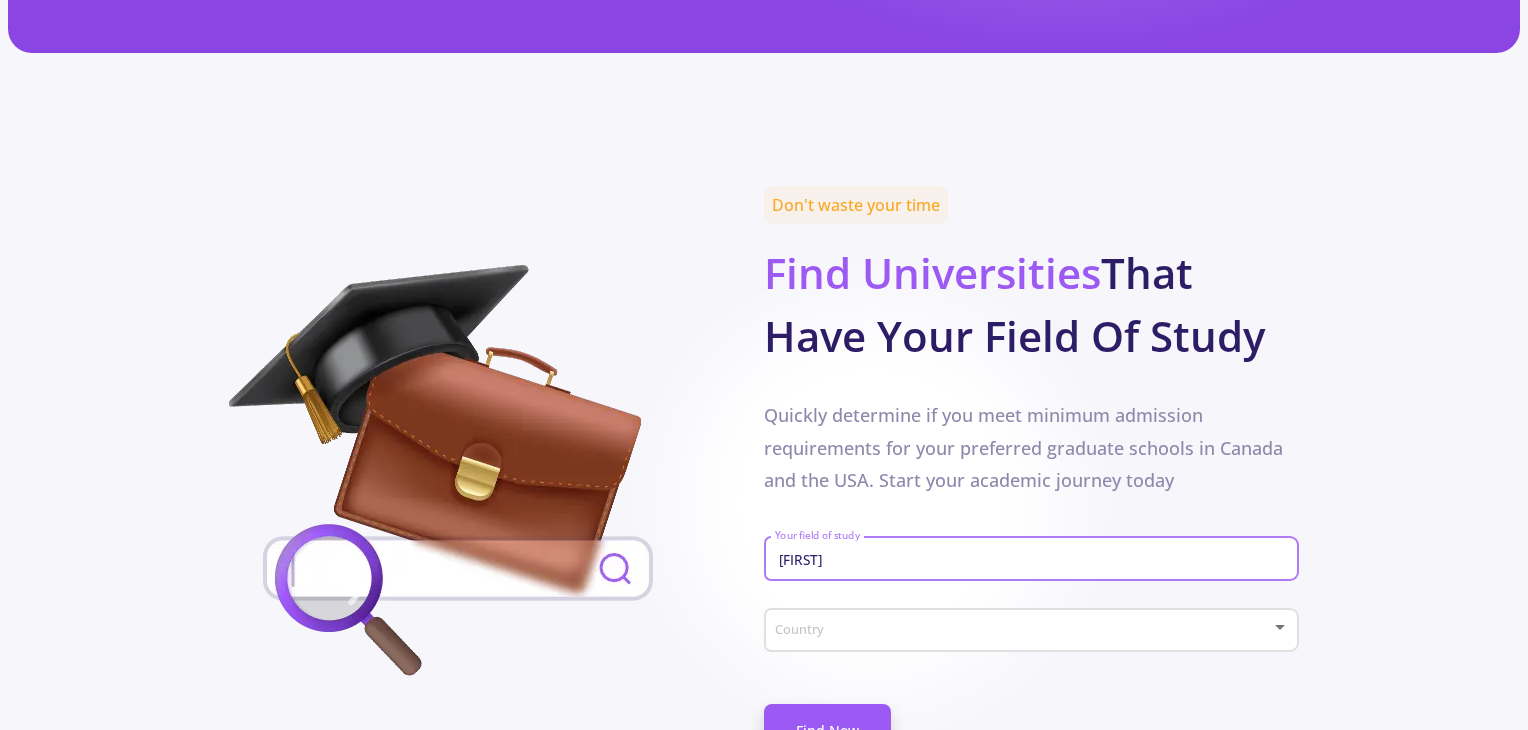type on "s" 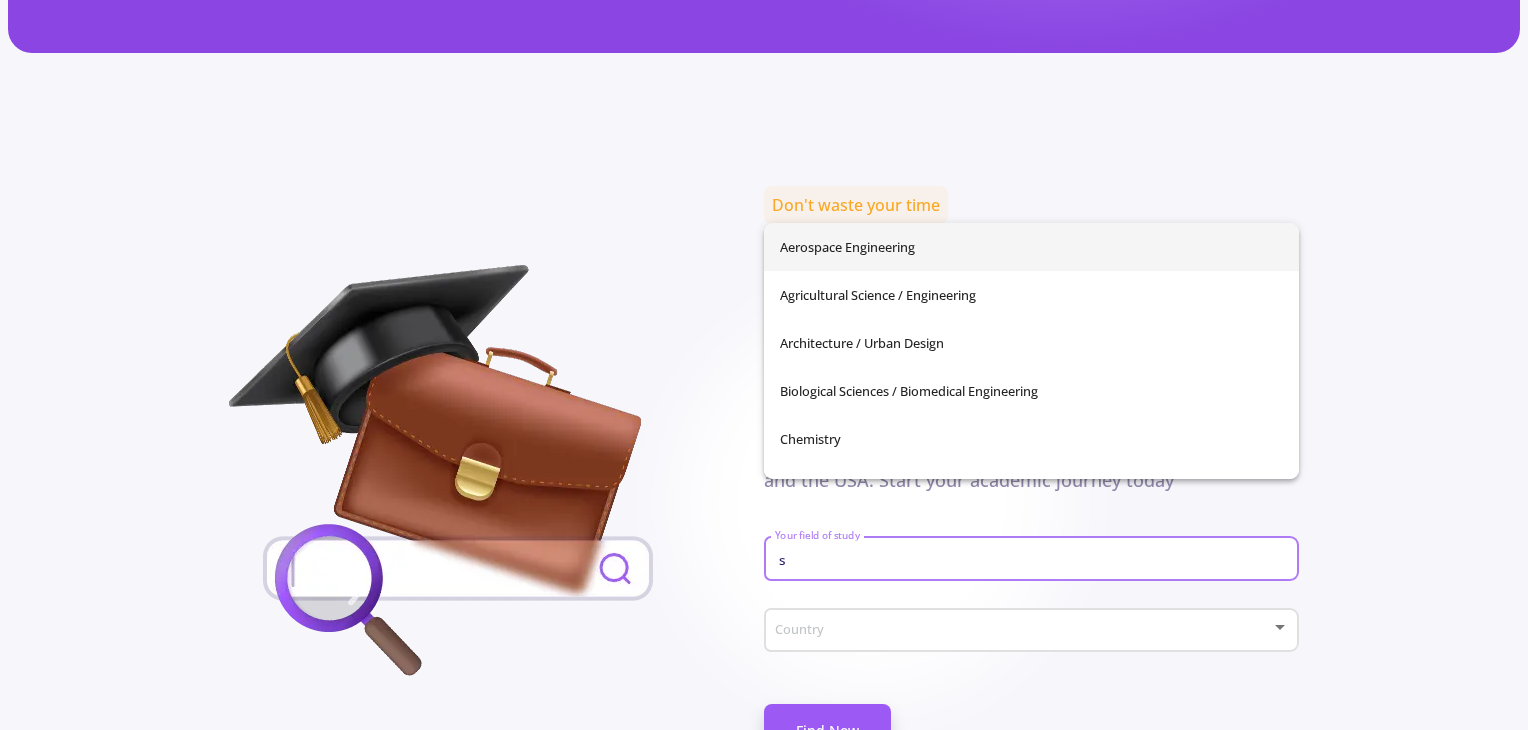 type 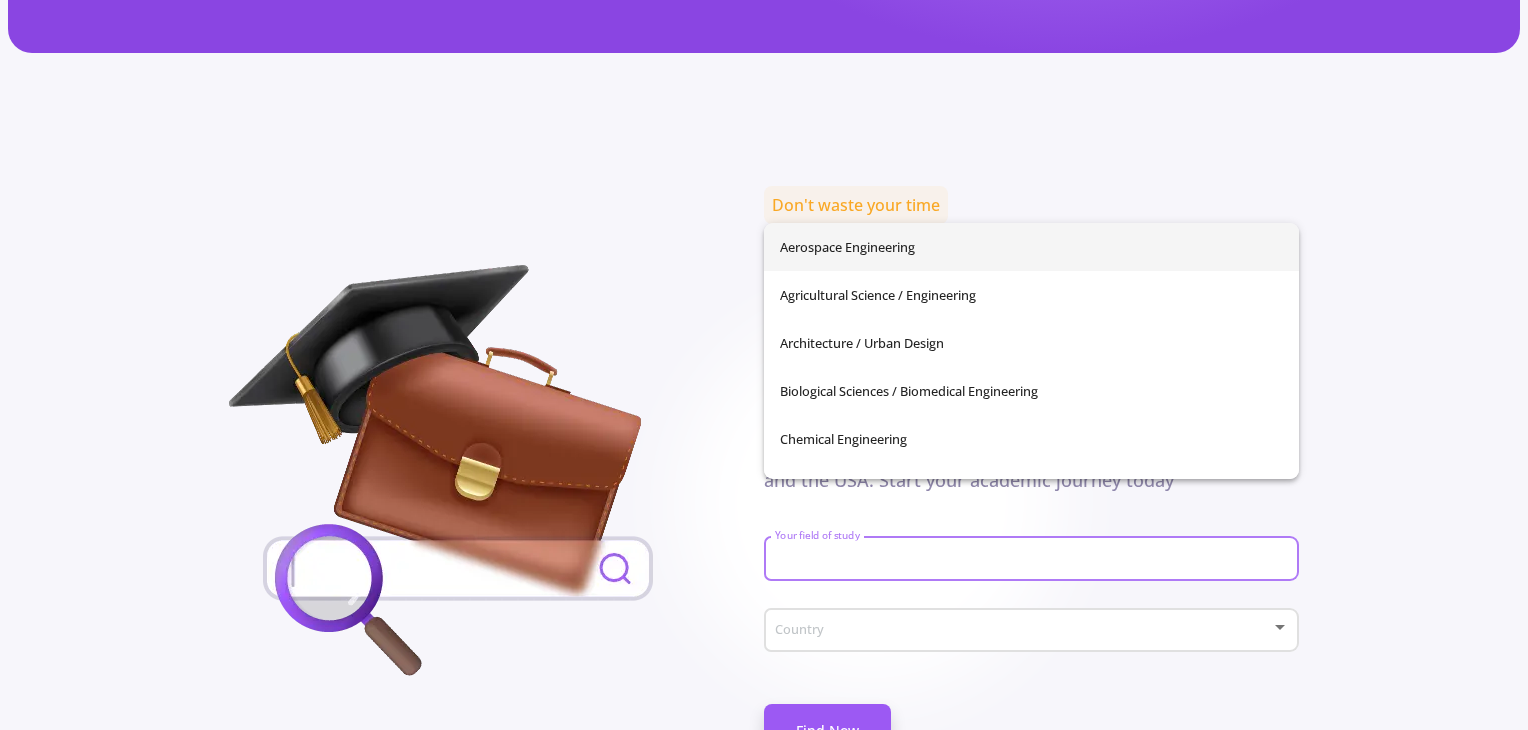 click on "Country" 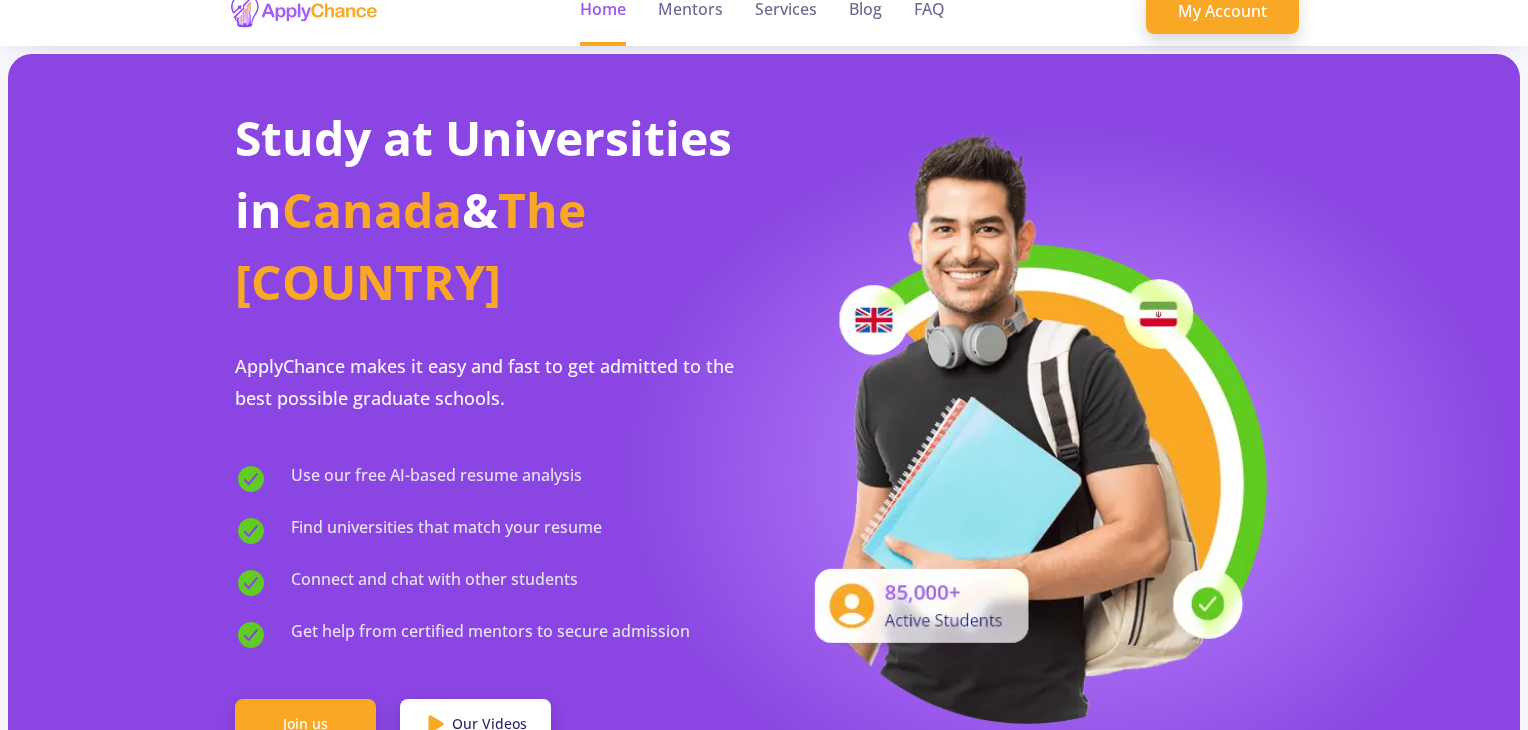 scroll, scrollTop: 0, scrollLeft: 0, axis: both 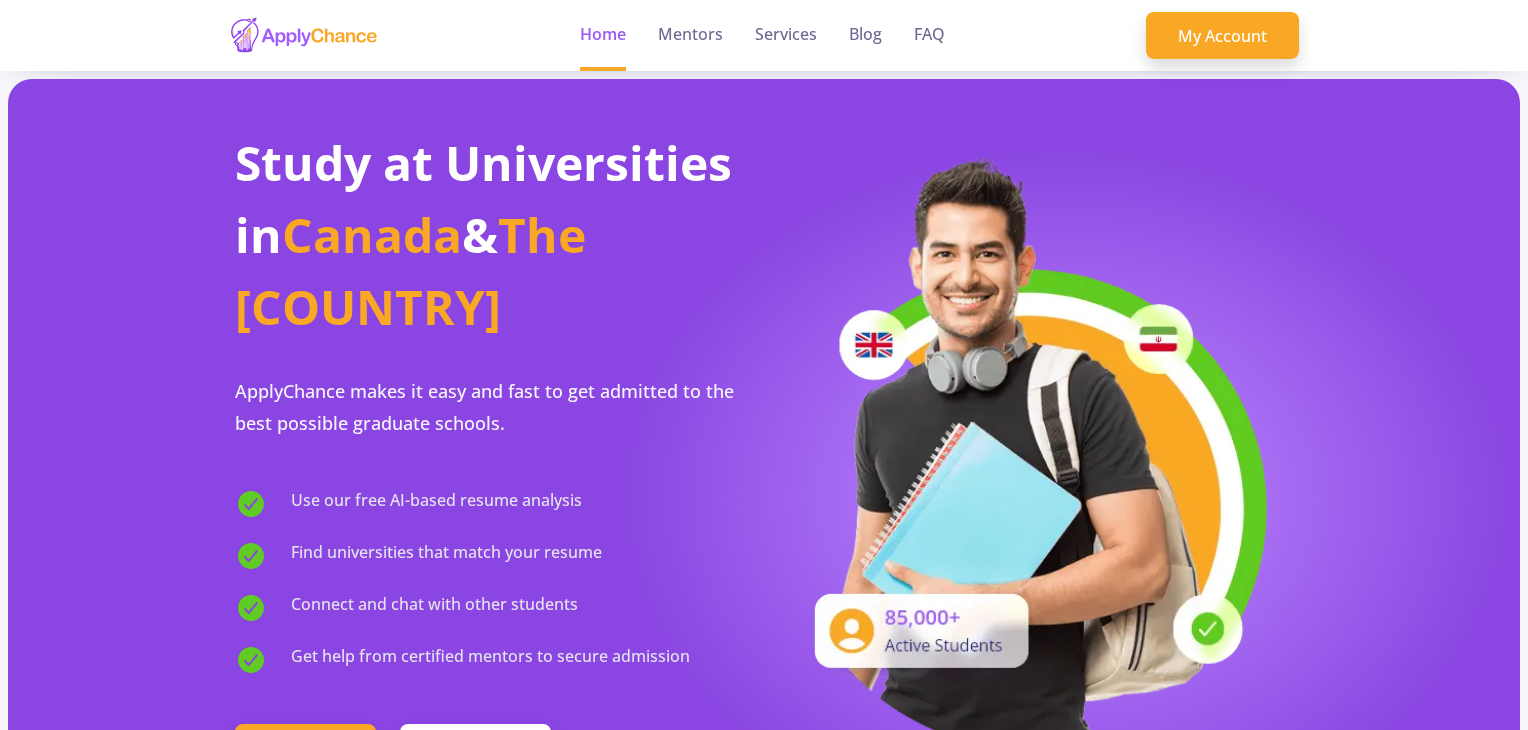 click at bounding box center (764, 365) 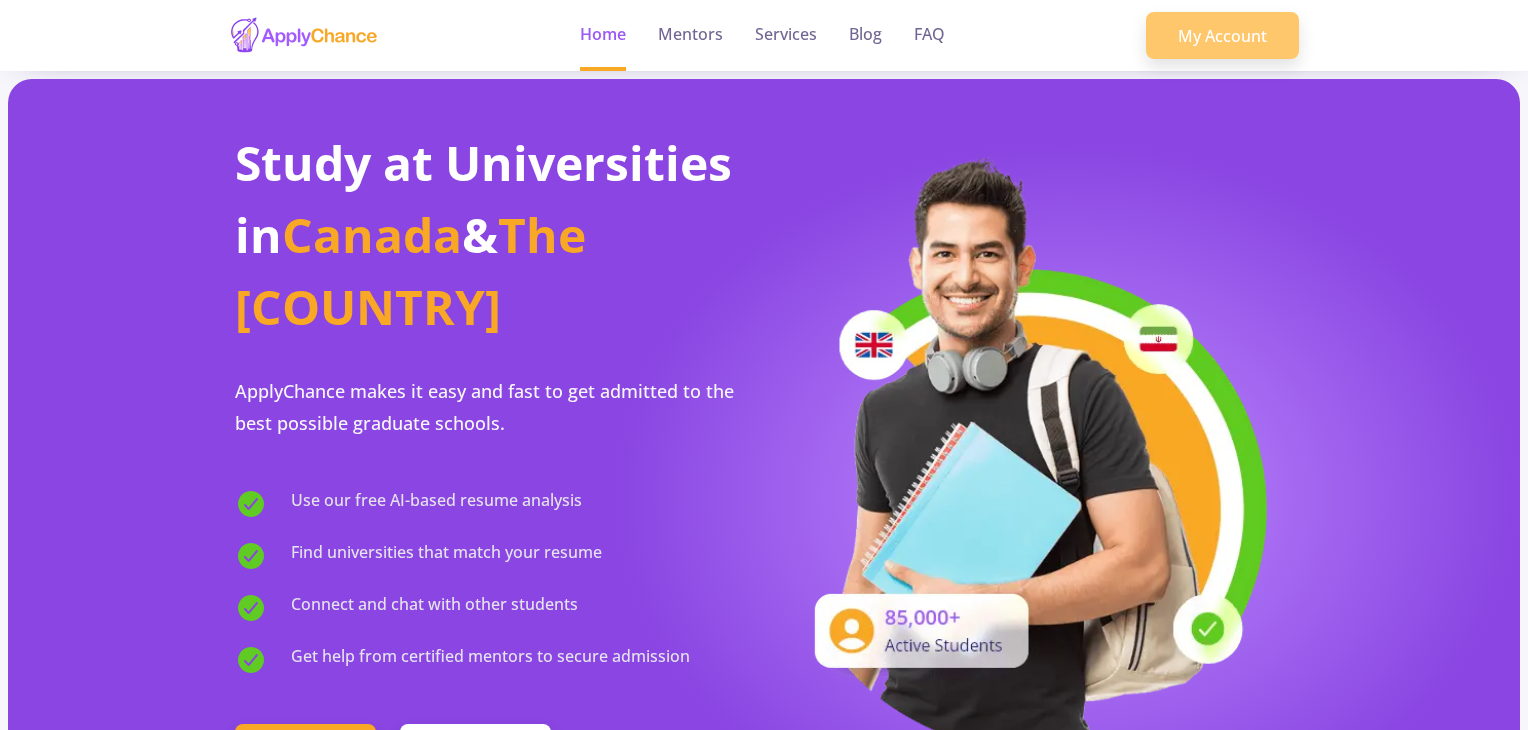 click on "My Account" 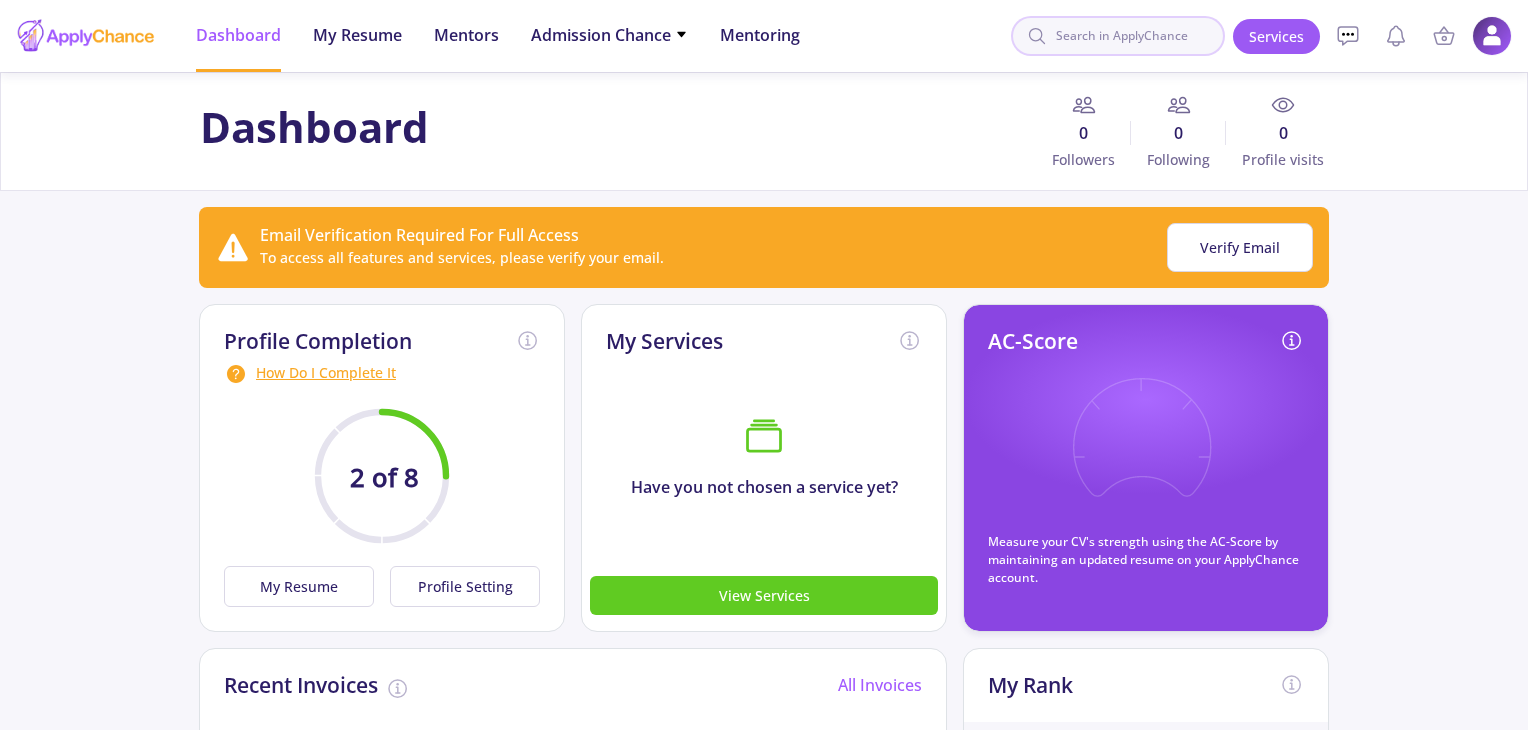 click 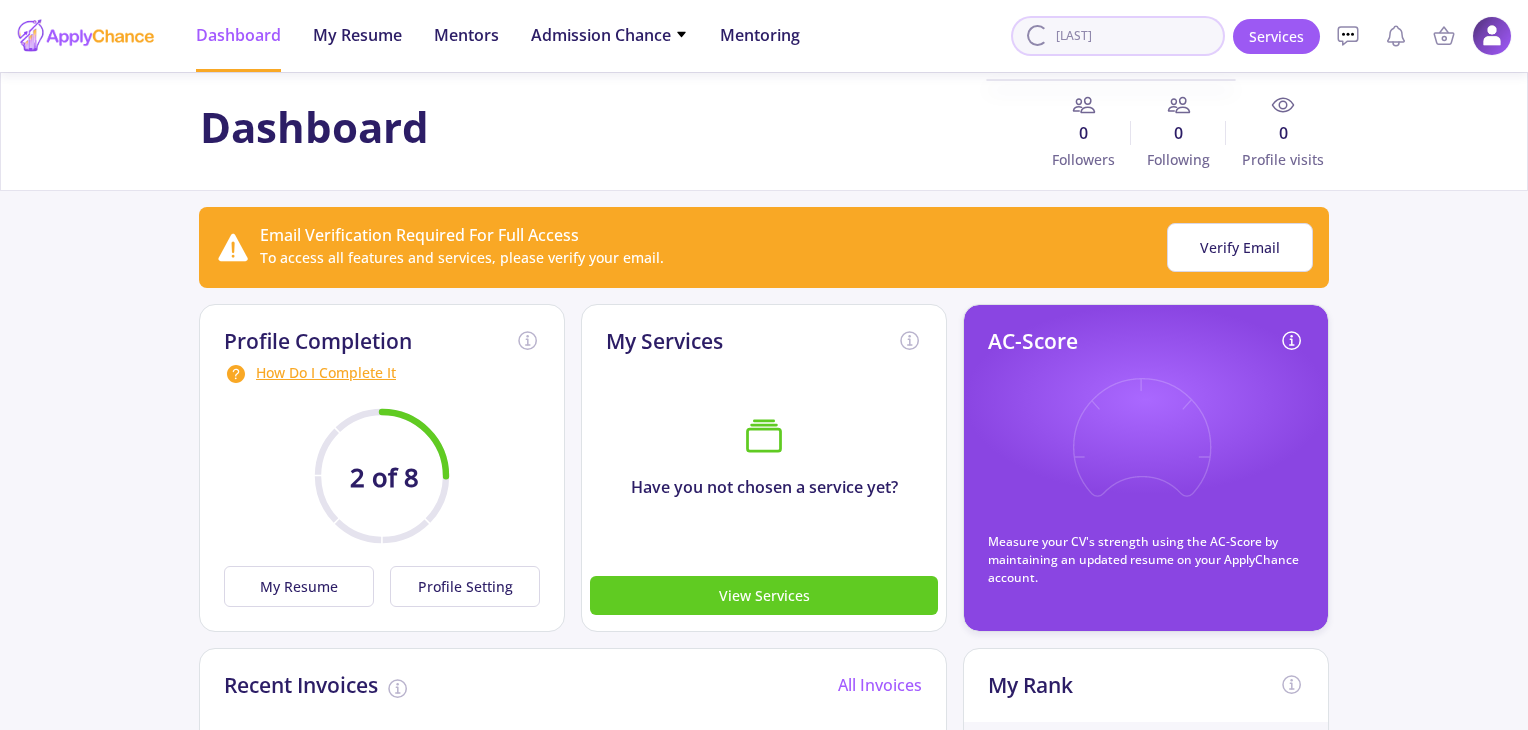 type on "[LAST]" 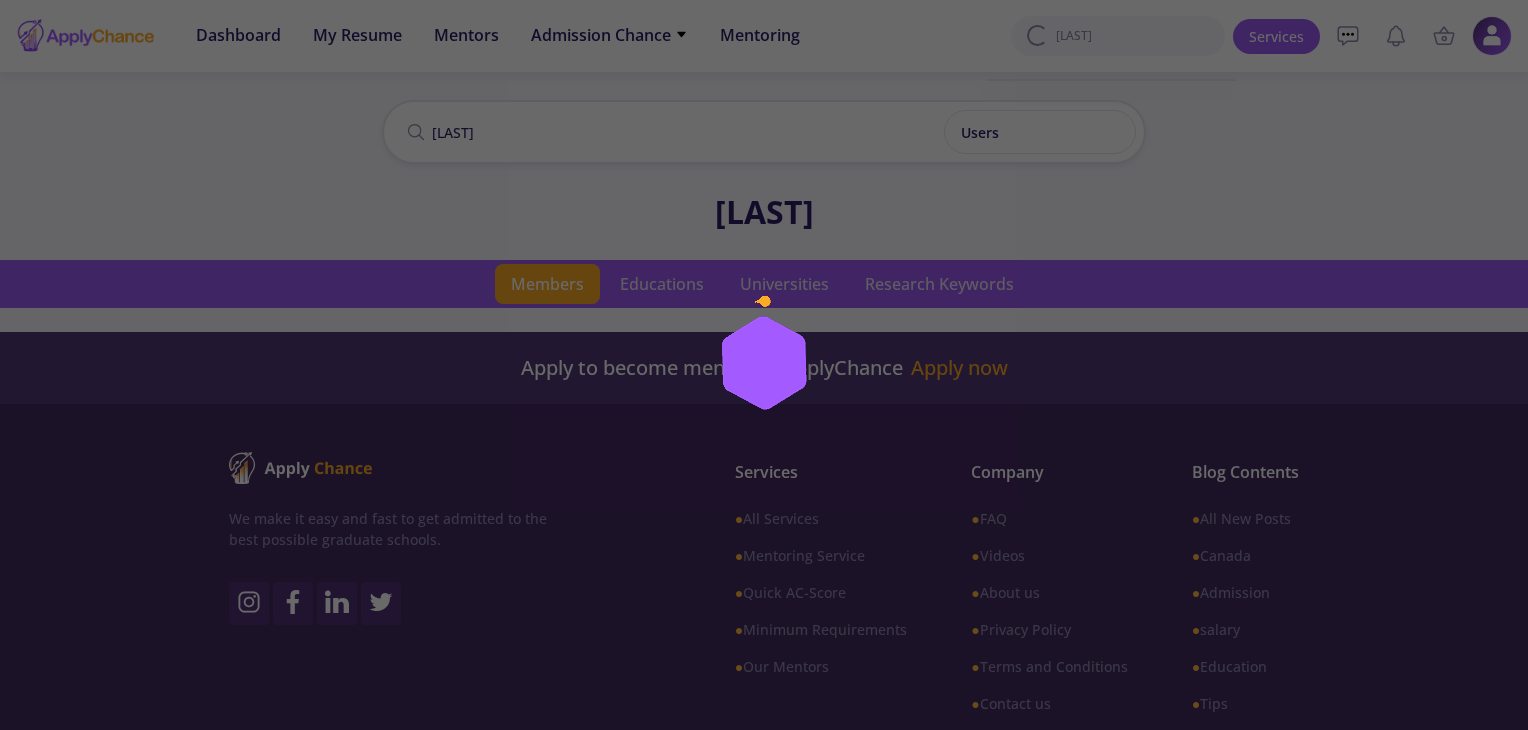 click at bounding box center (764, 365) 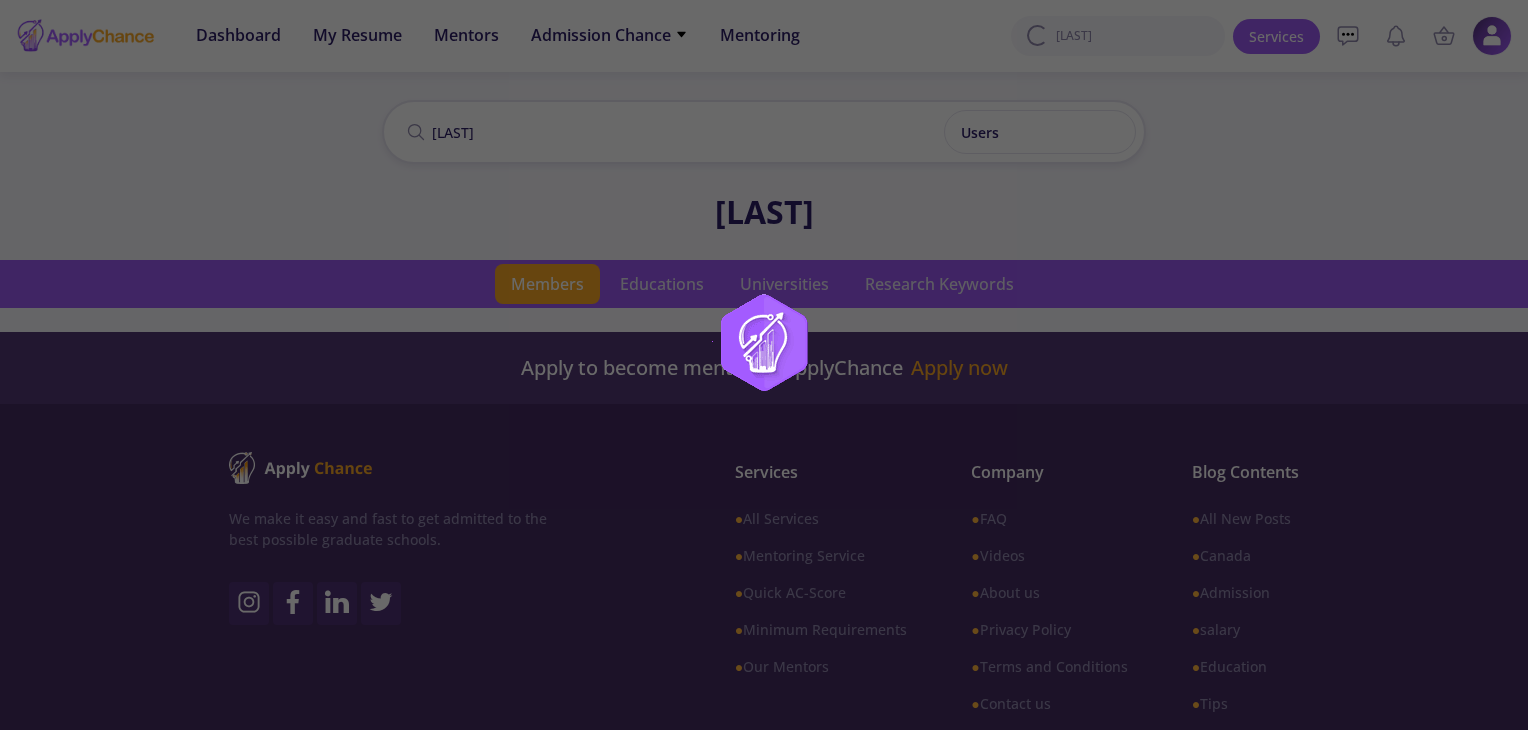 click at bounding box center (764, 365) 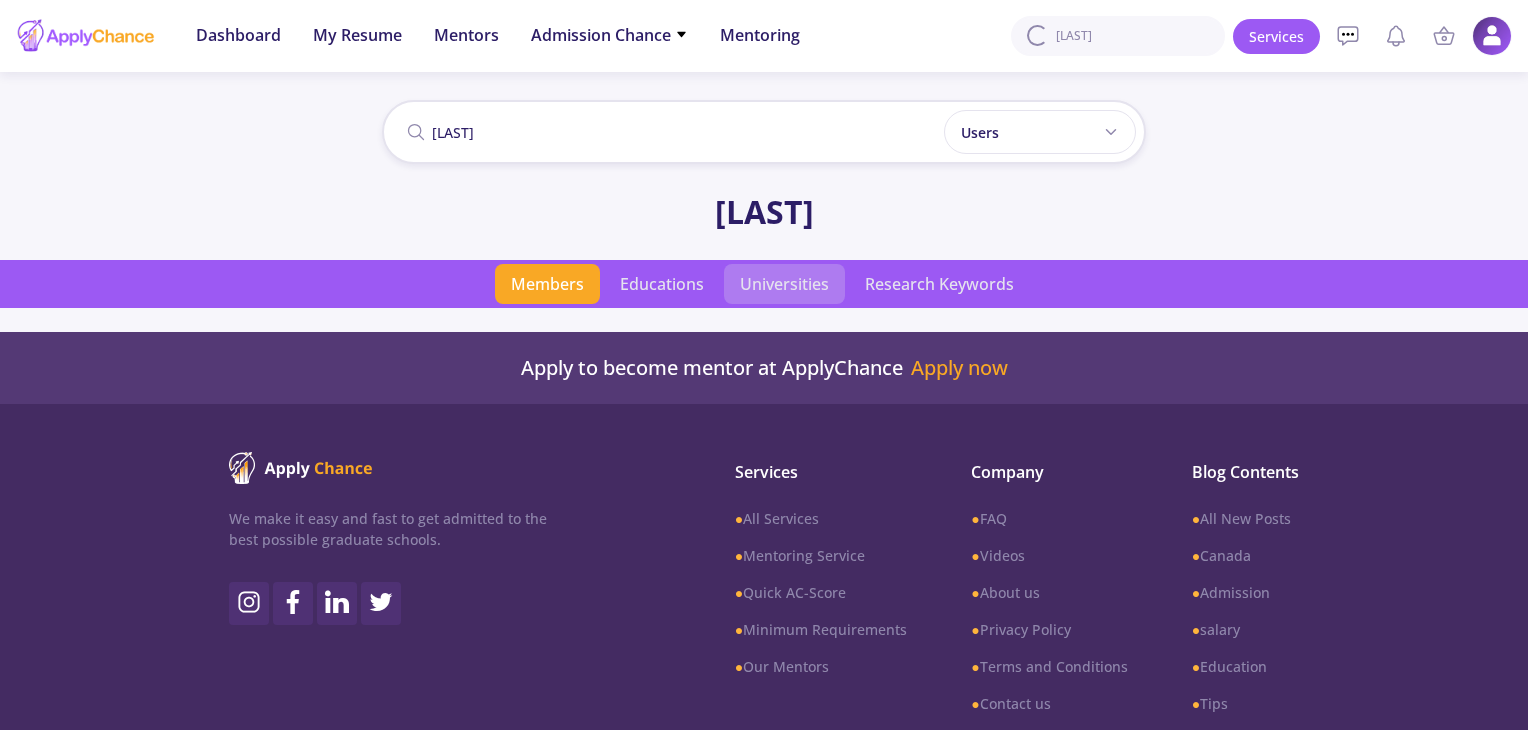 click on "Universities" 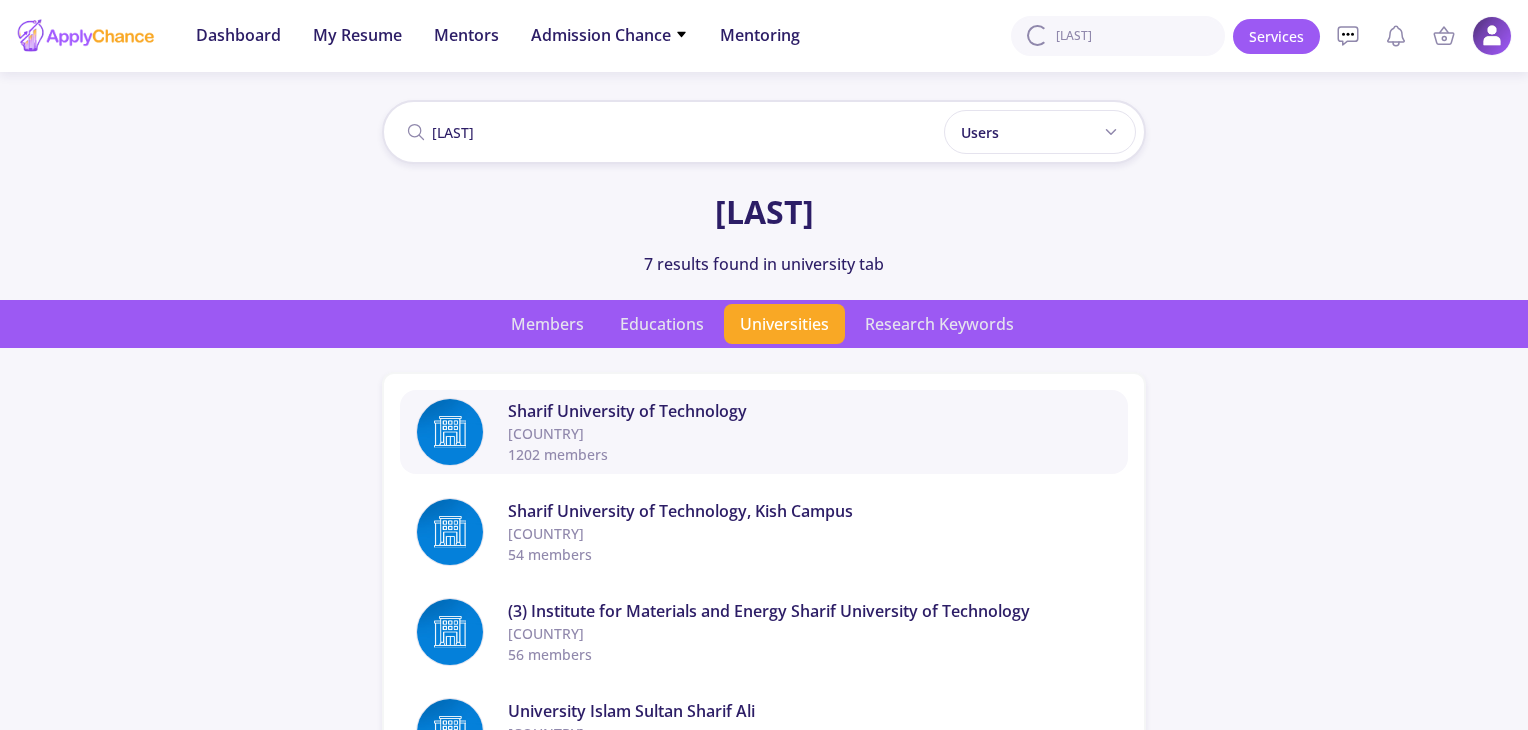 click on "[COUNTRY]" 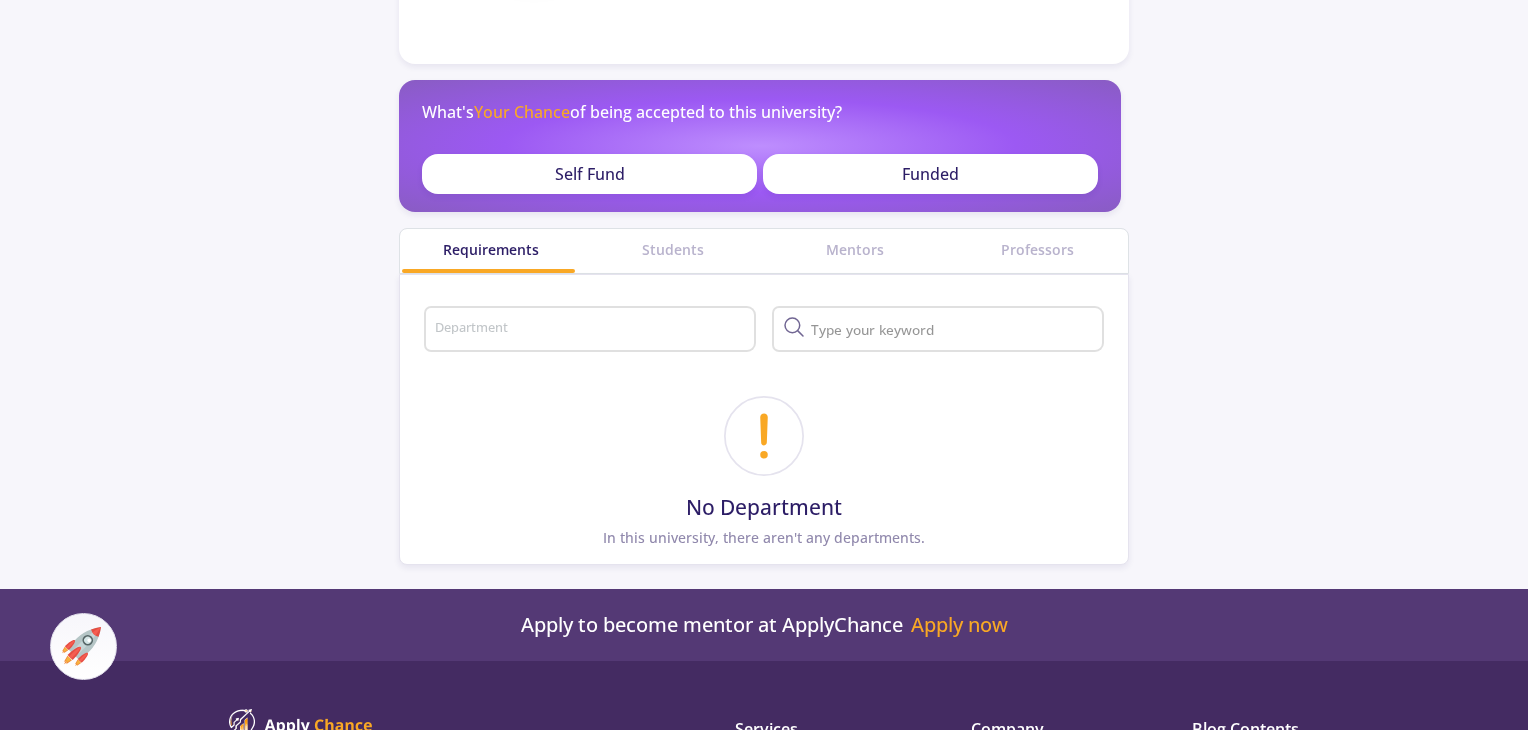 scroll, scrollTop: 533, scrollLeft: 0, axis: vertical 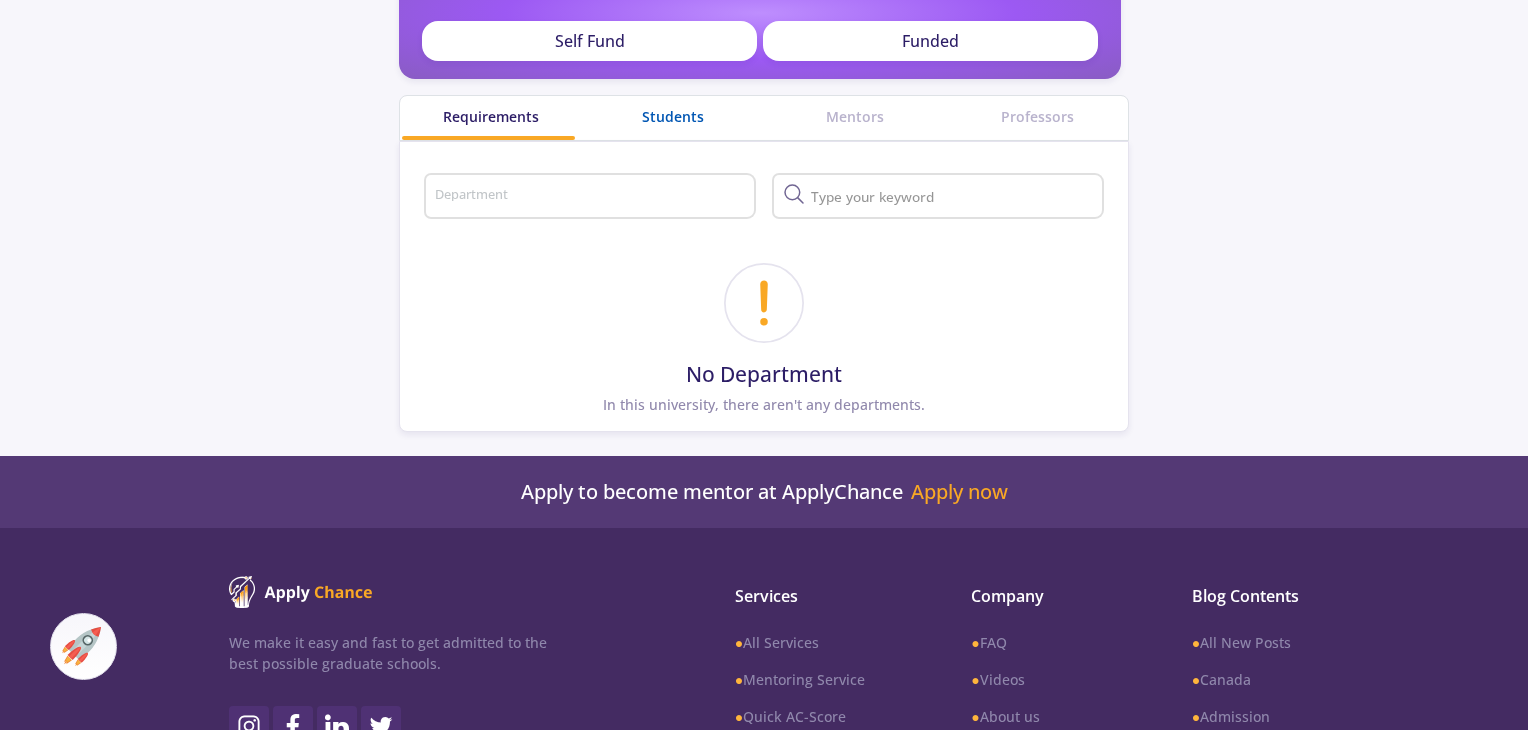 click on "Students" 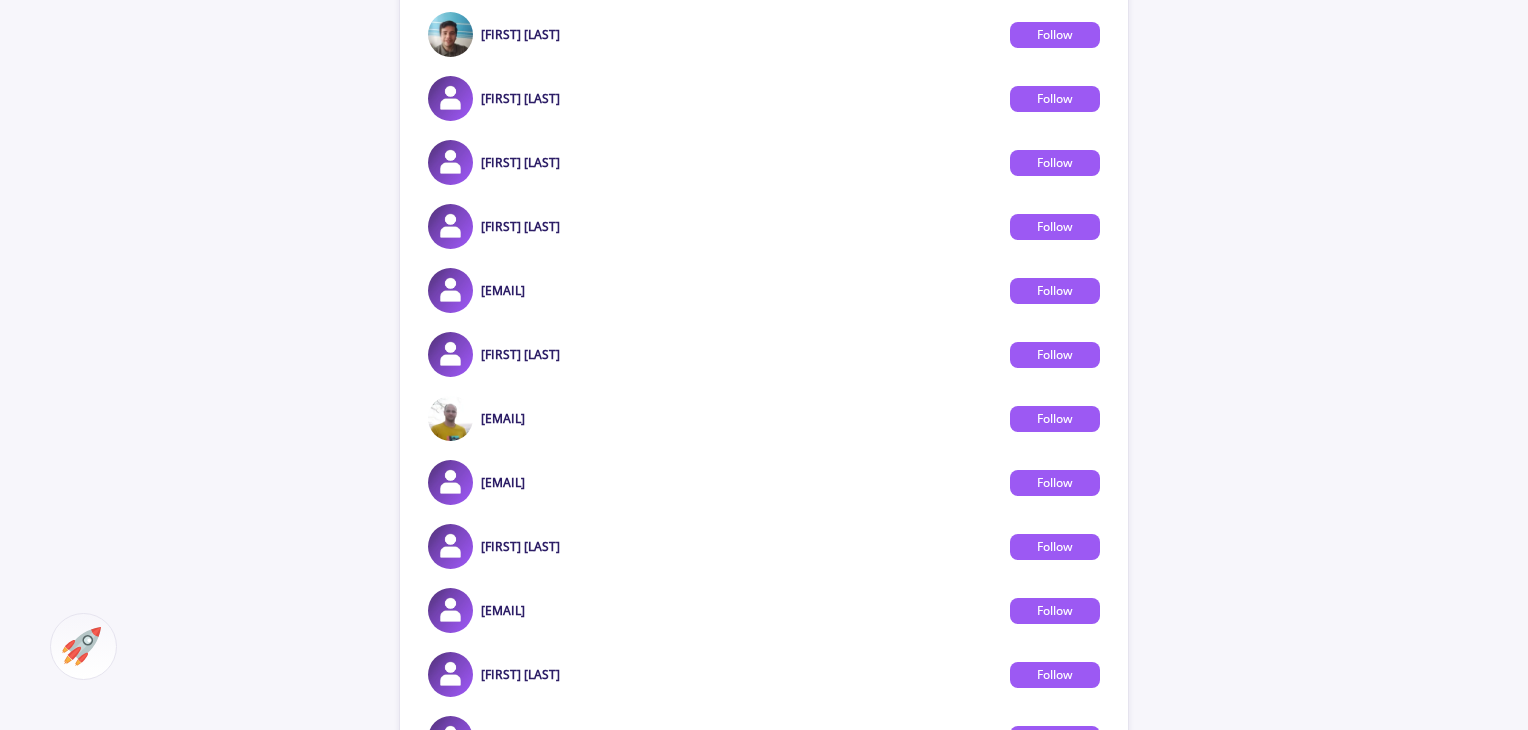 scroll, scrollTop: 266, scrollLeft: 0, axis: vertical 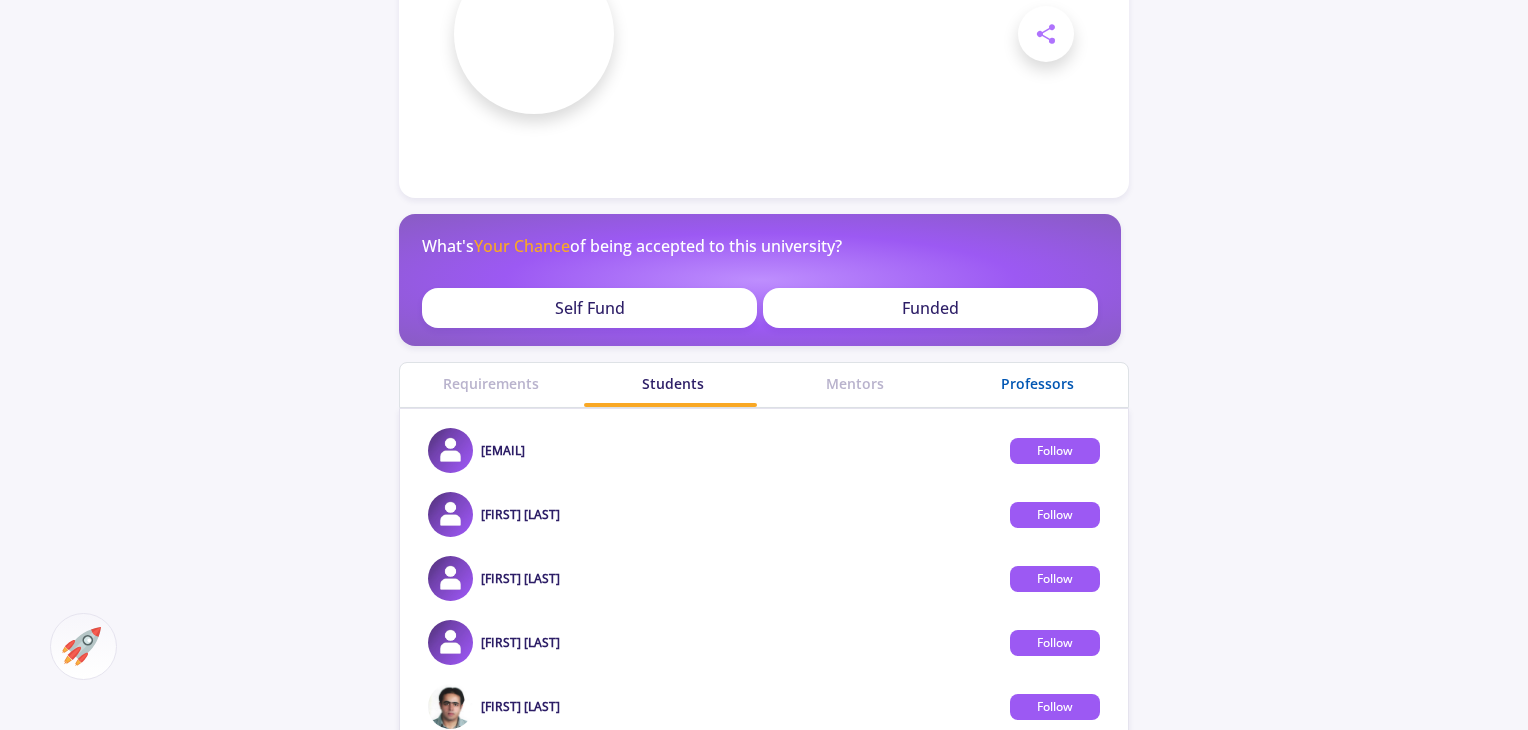 click on "Professors" 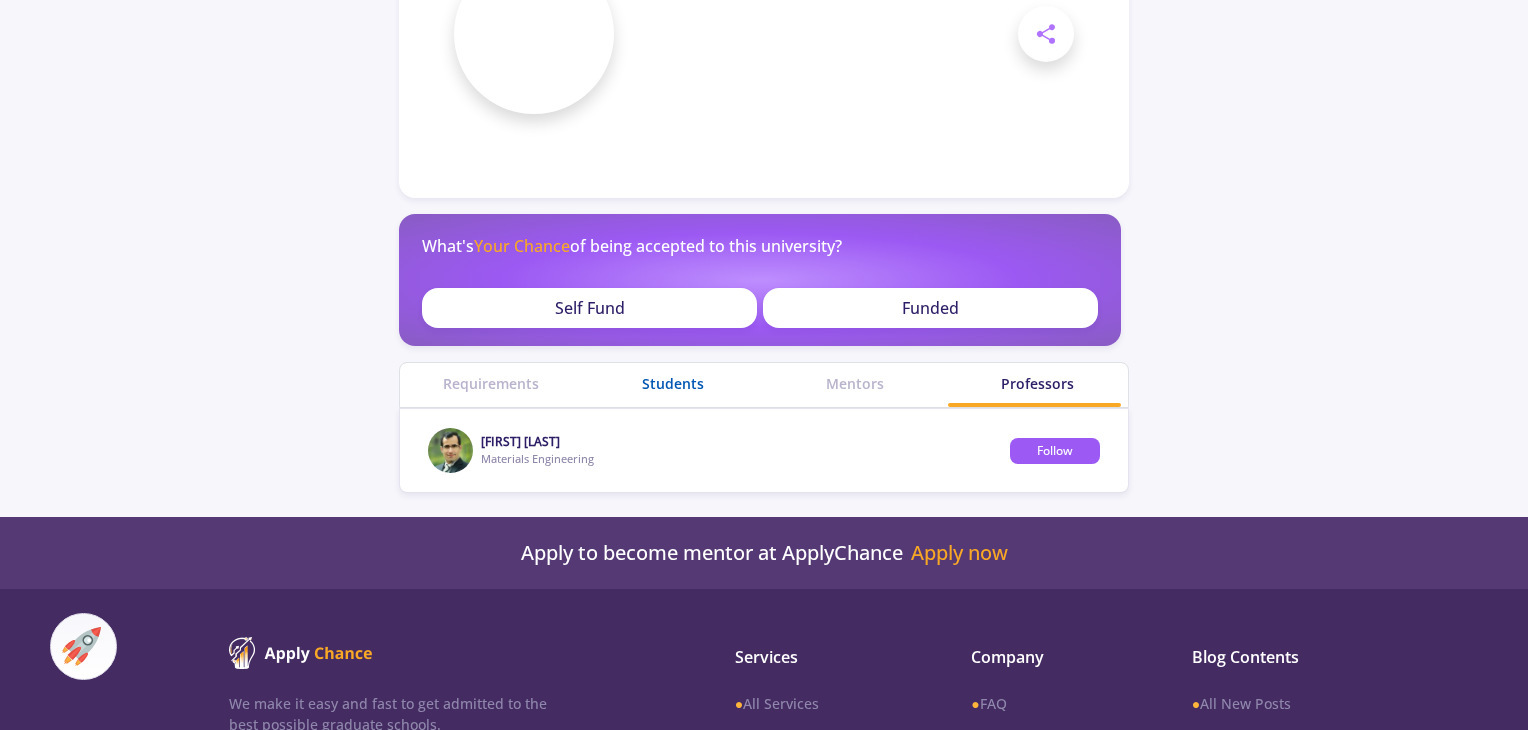 click on "Students" 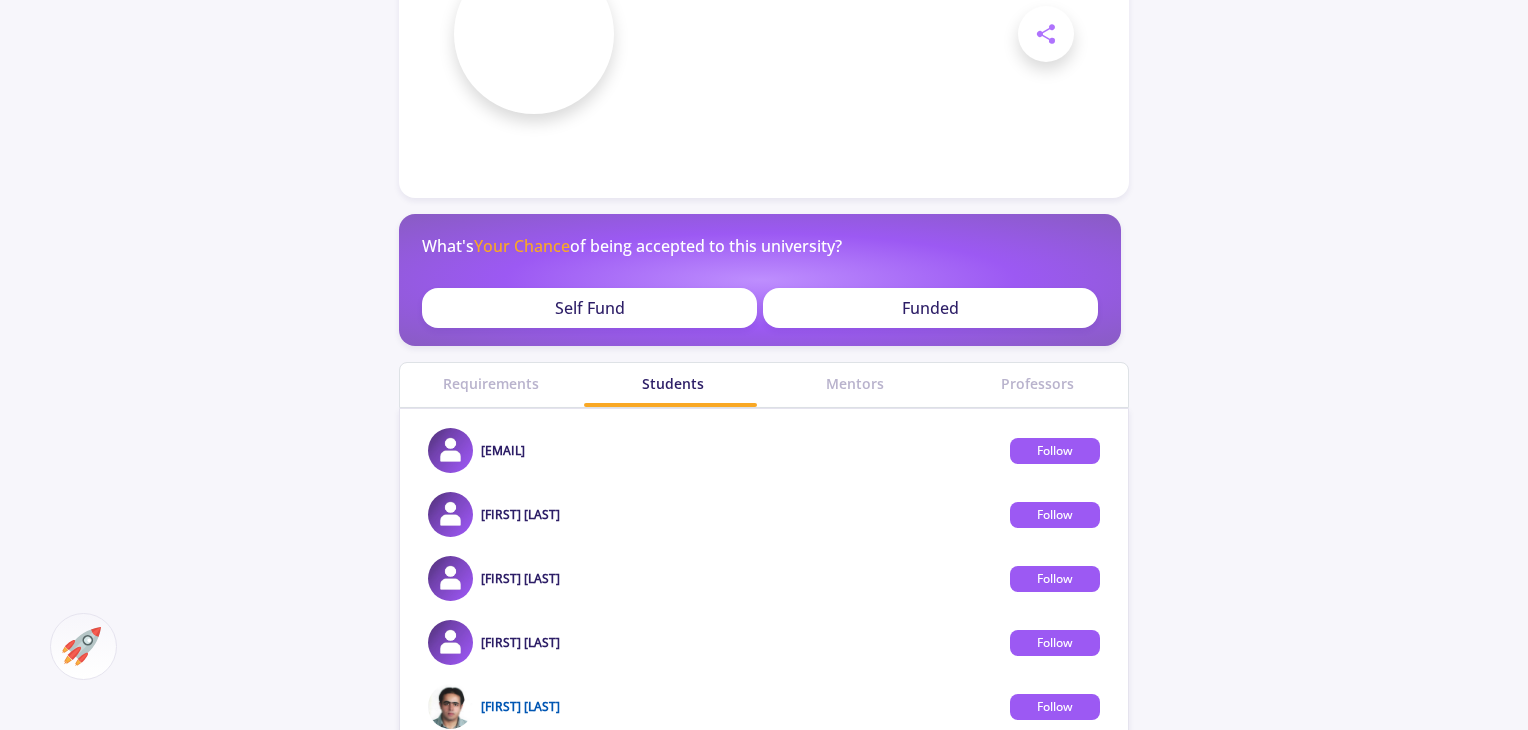click on "[FIRST] [LAST]" 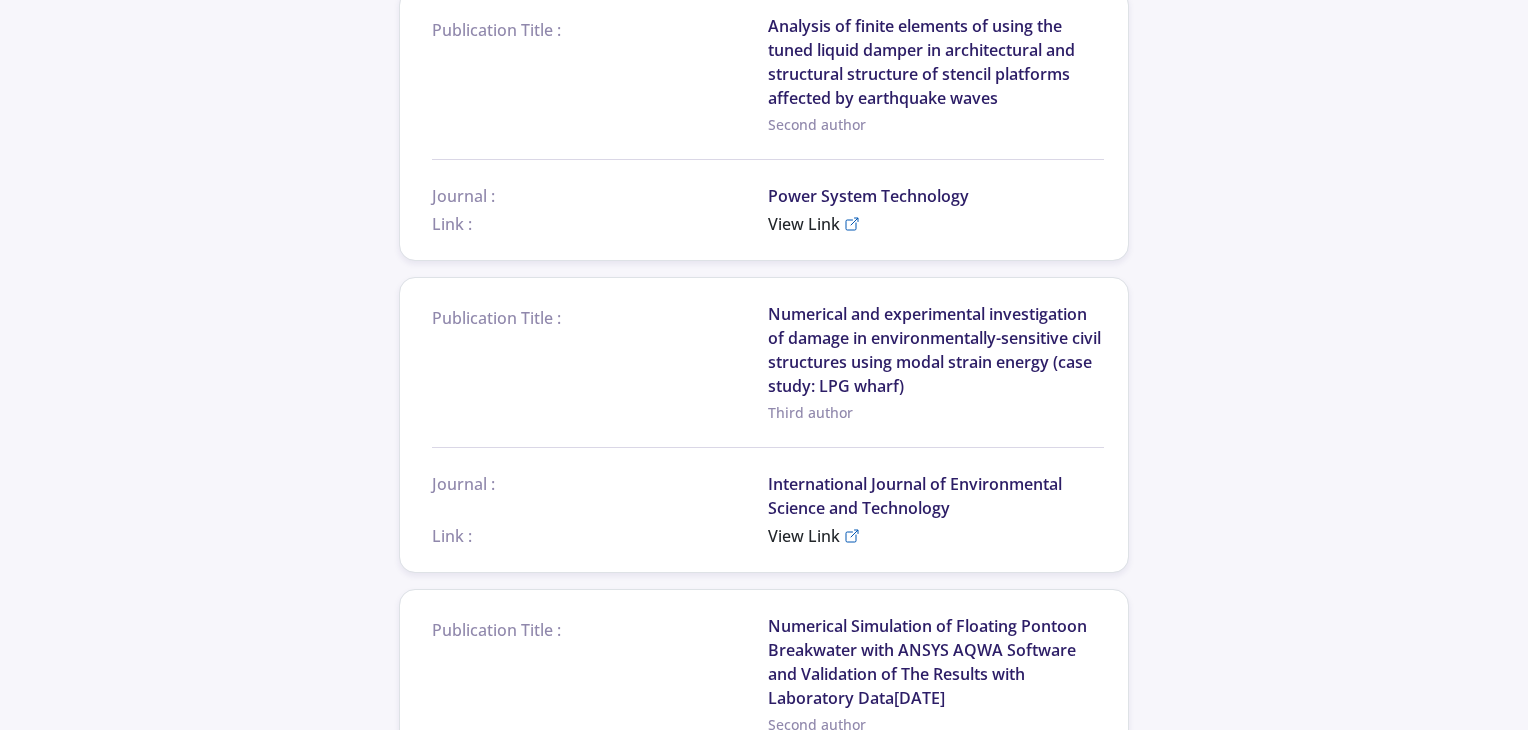 scroll, scrollTop: 4800, scrollLeft: 0, axis: vertical 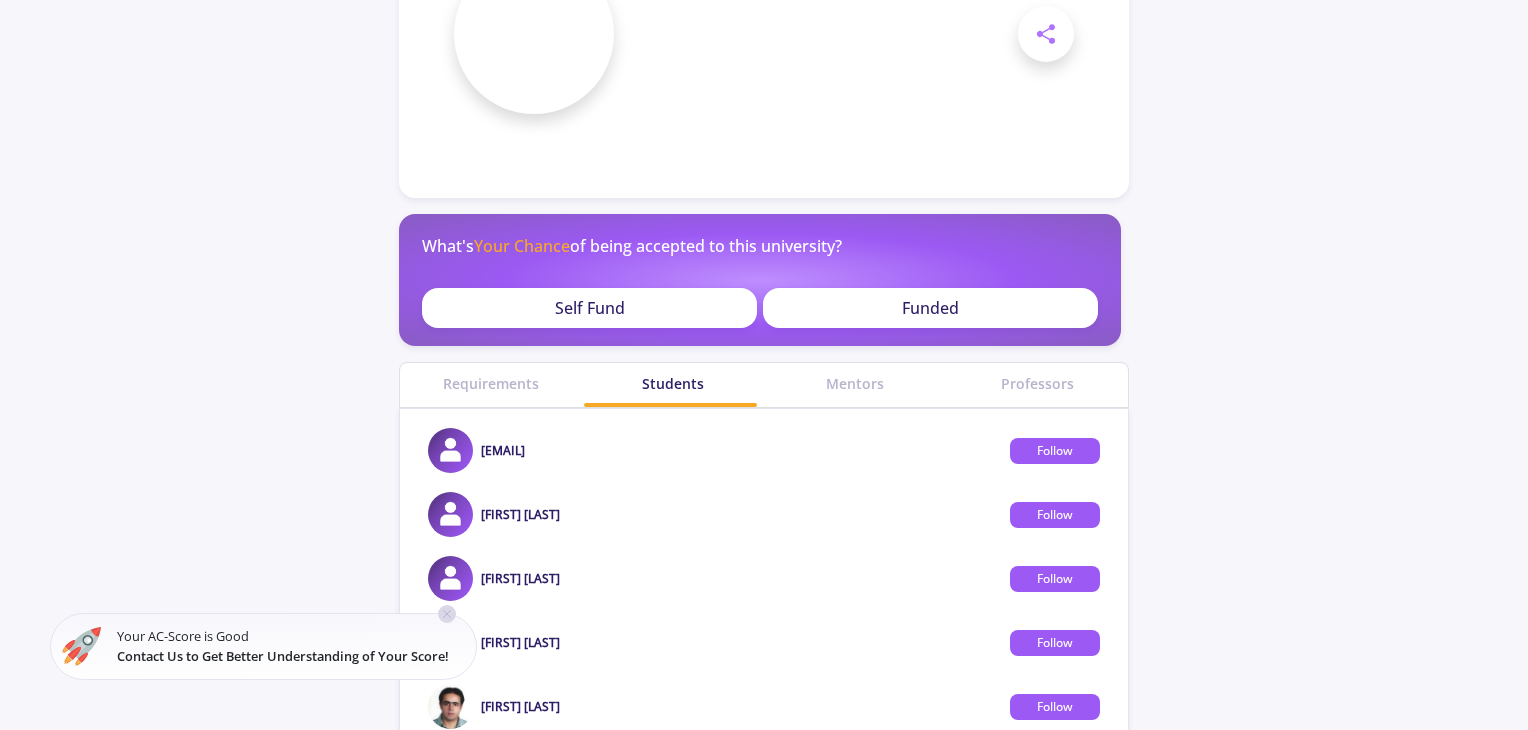 click on "Self Fund" 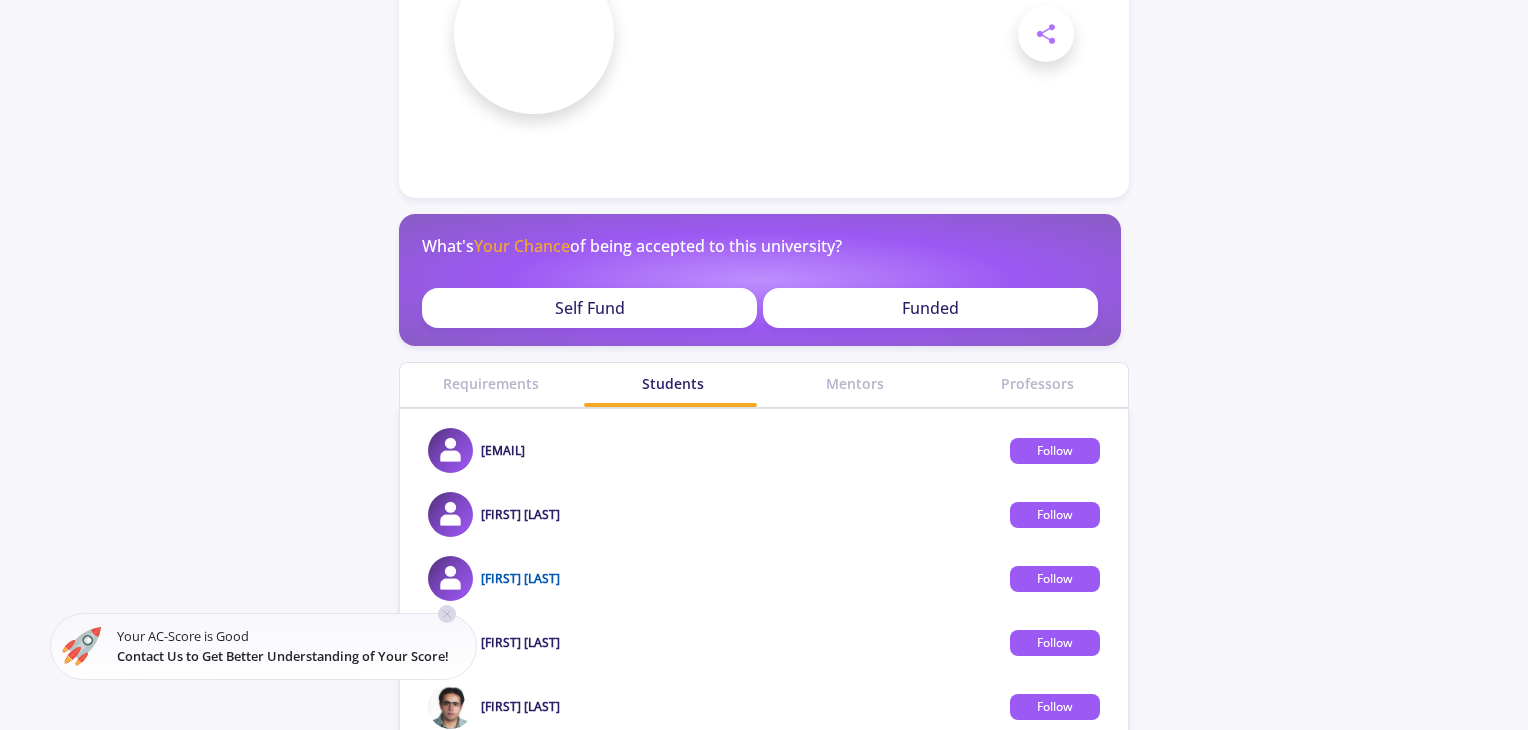 click on "[FIRST] [LAST]" 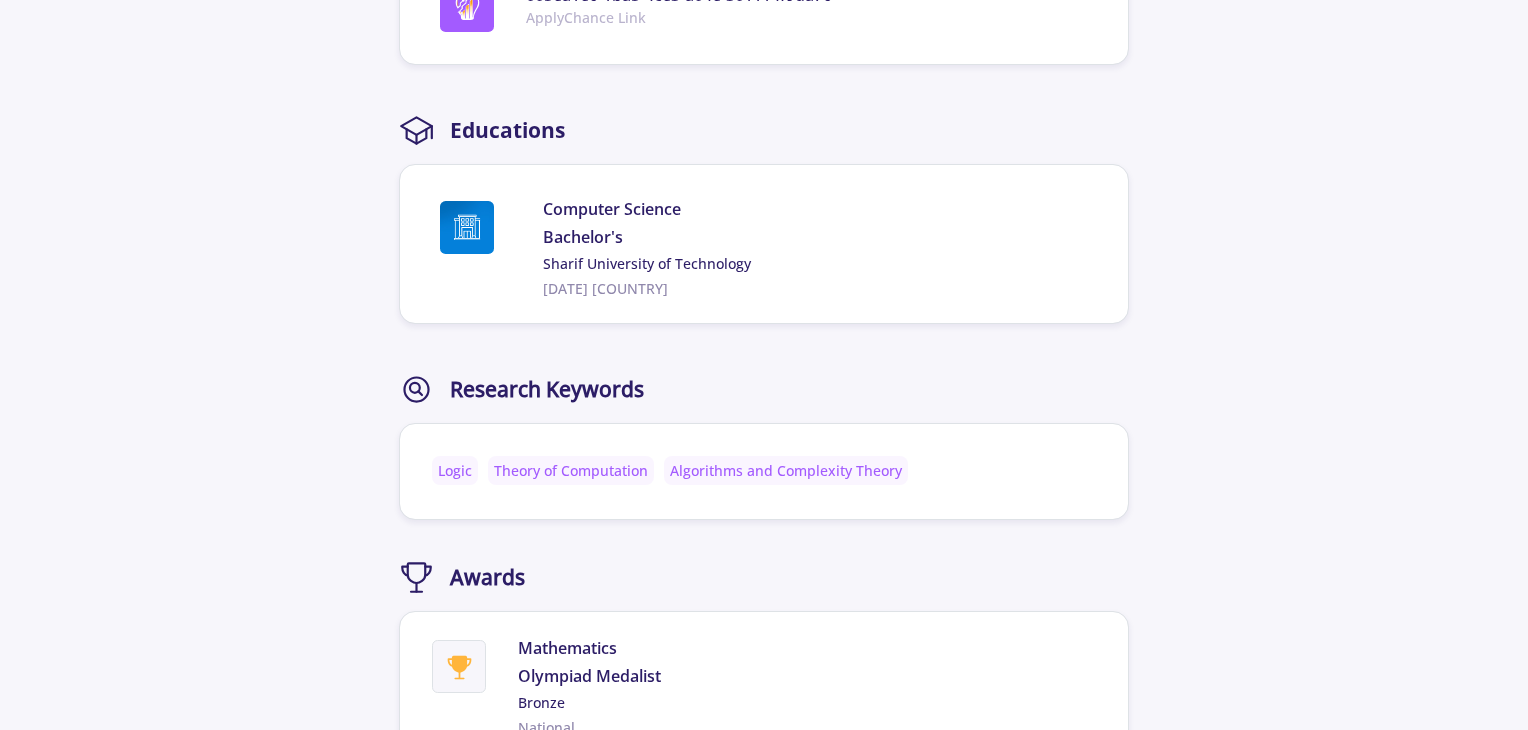 scroll, scrollTop: 1066, scrollLeft: 0, axis: vertical 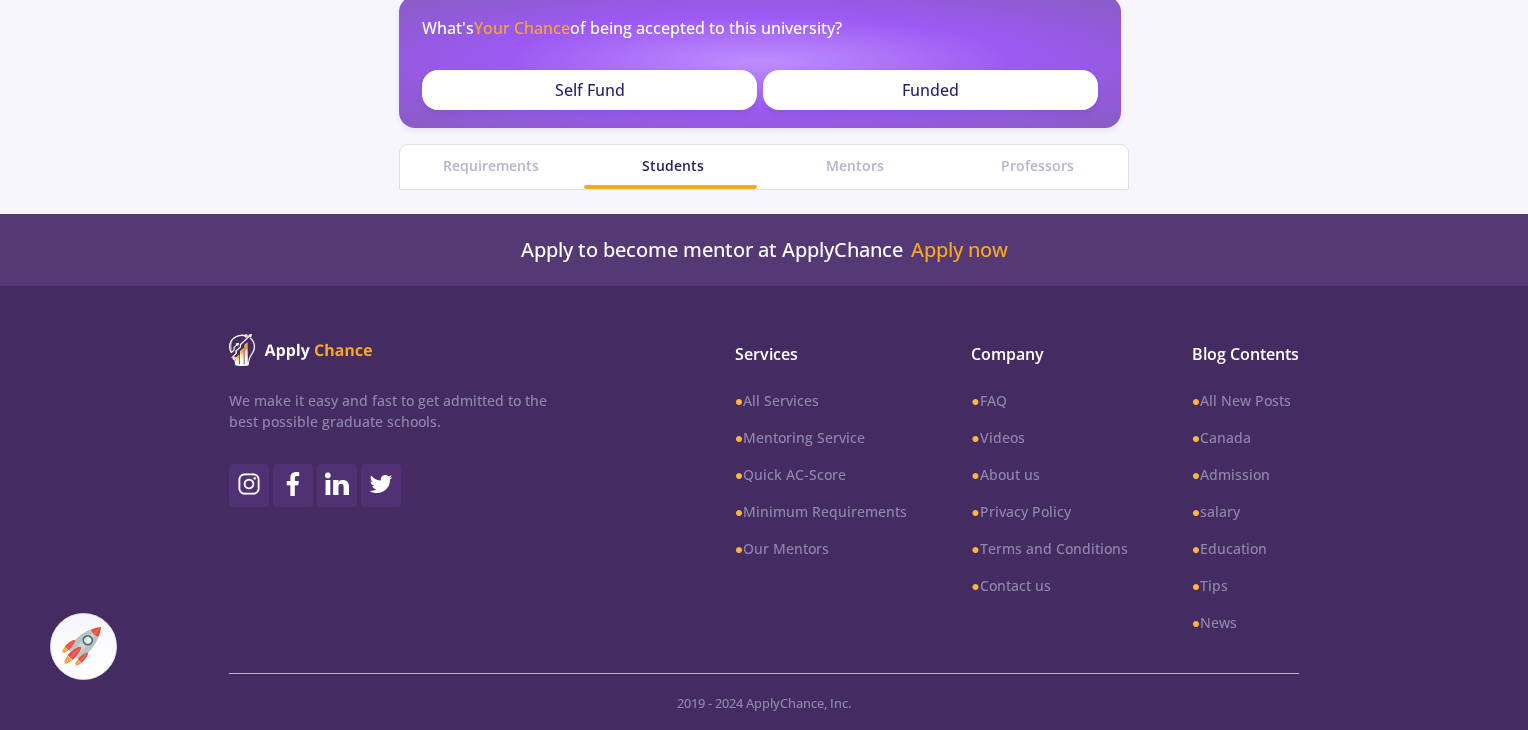 click on "Students" 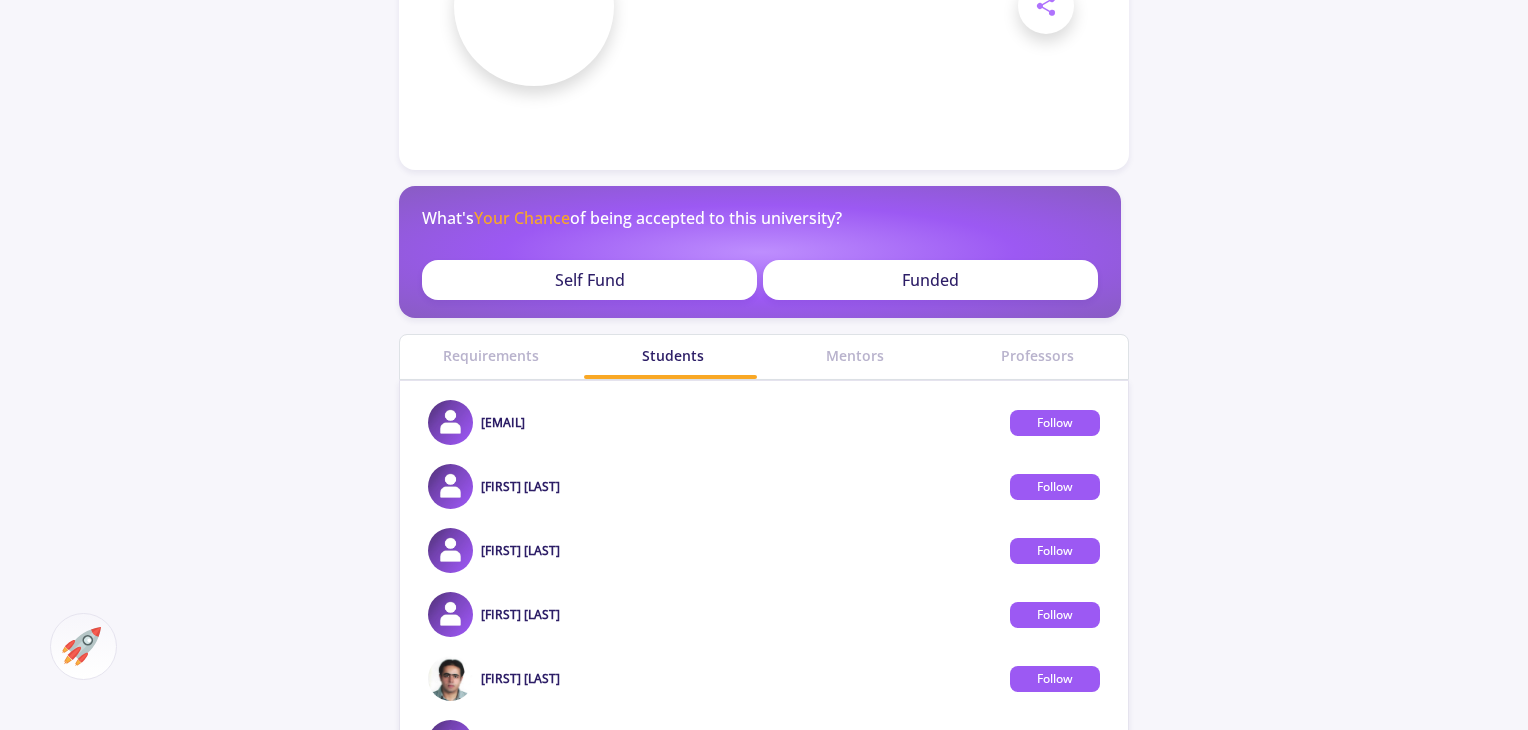 scroll, scrollTop: 217, scrollLeft: 0, axis: vertical 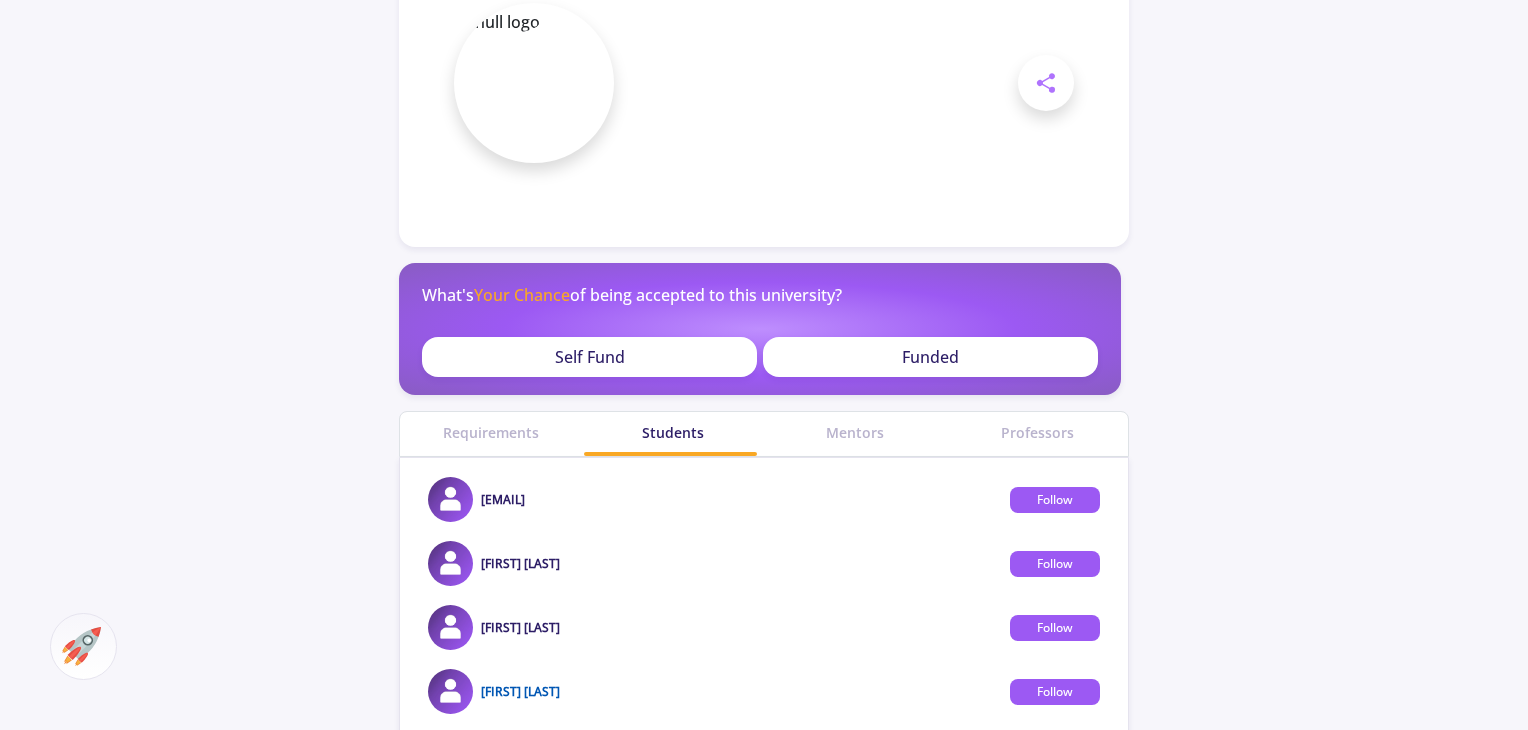 click on "[FIRST] [LAST]" 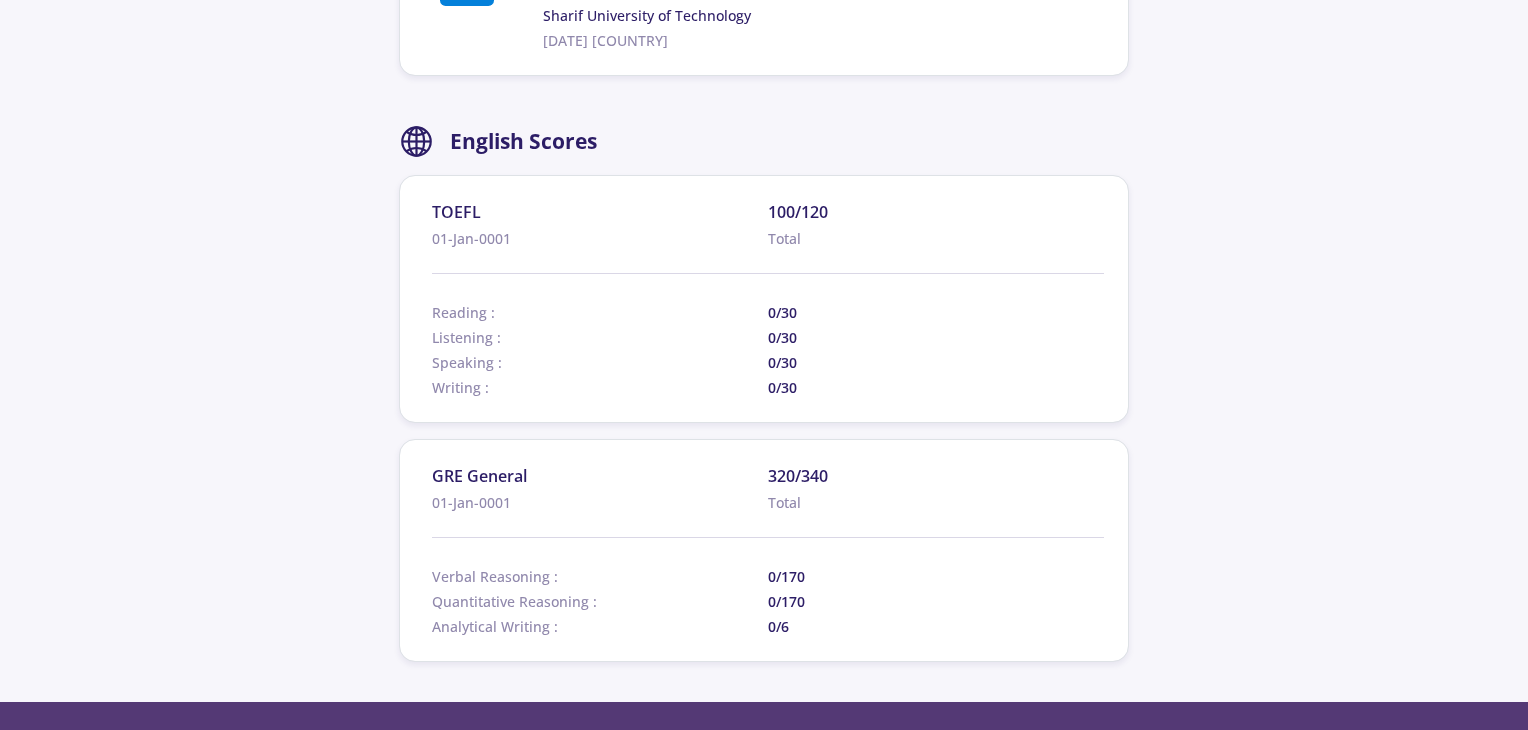 scroll, scrollTop: 1550, scrollLeft: 0, axis: vertical 